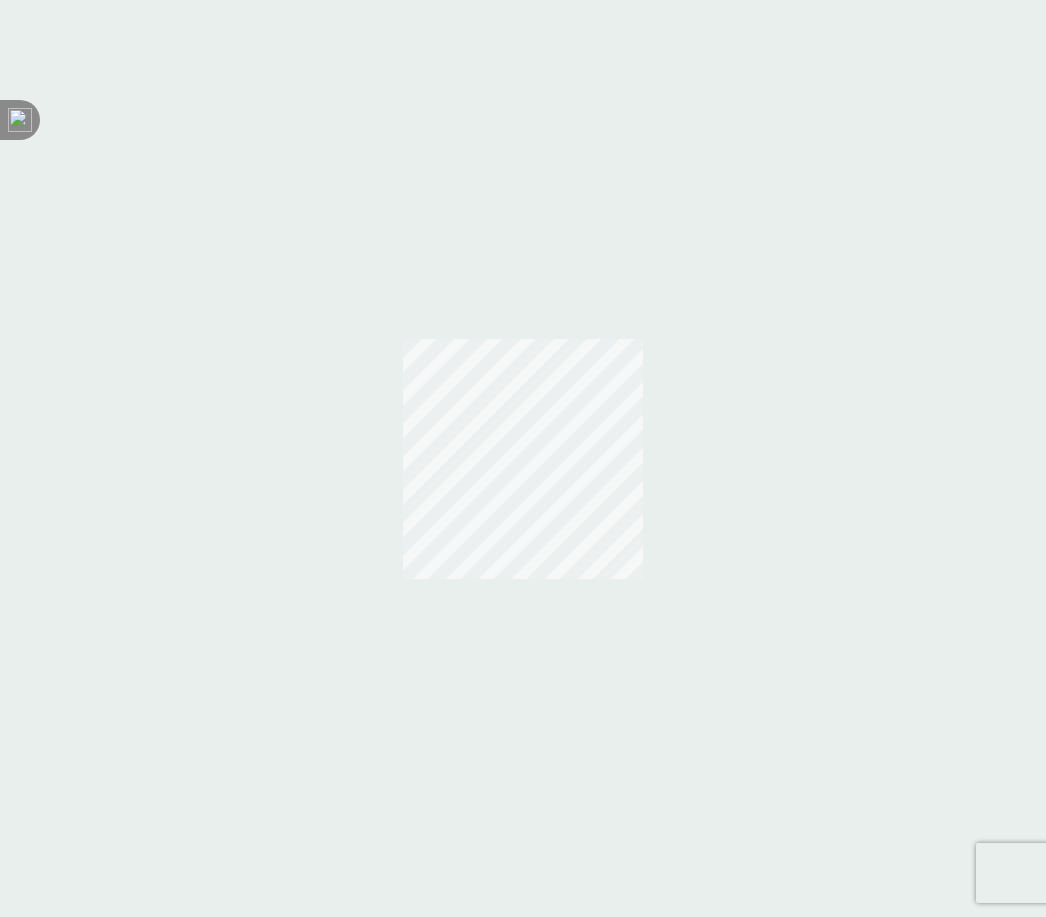 scroll, scrollTop: 0, scrollLeft: 0, axis: both 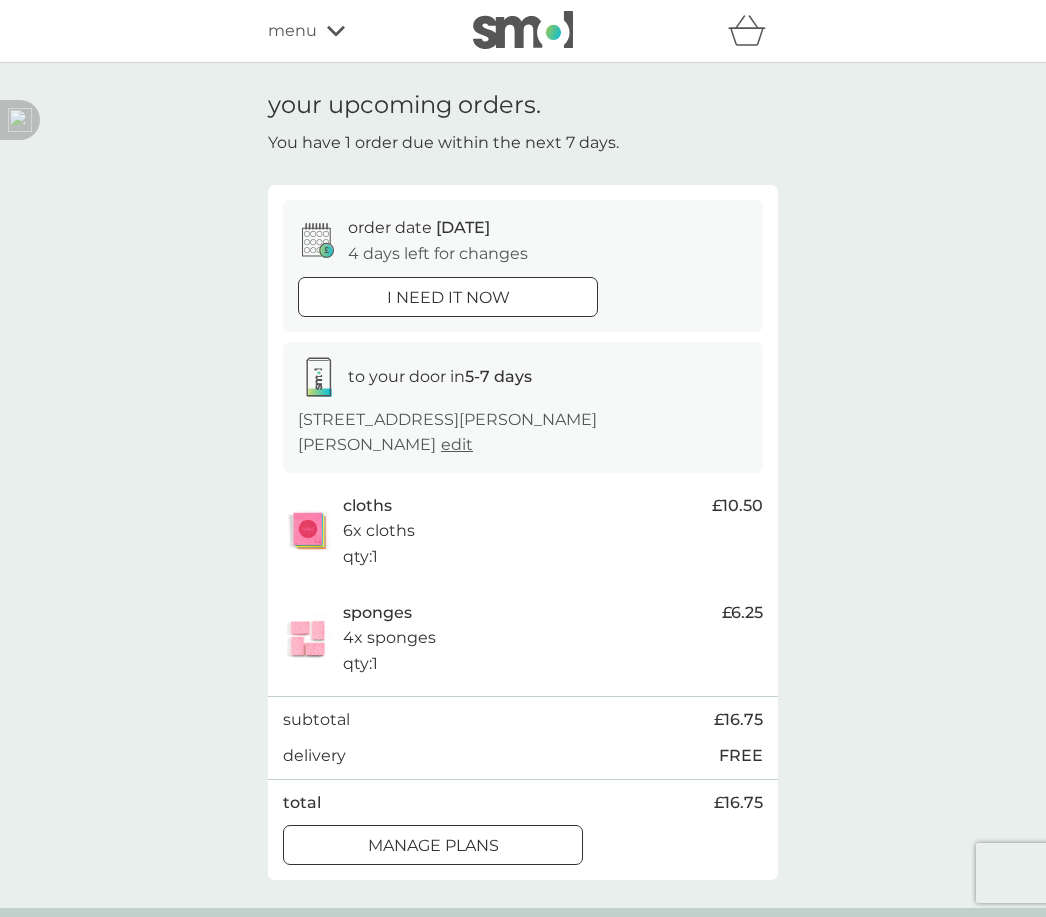 click on "manage plans" at bounding box center [433, 846] 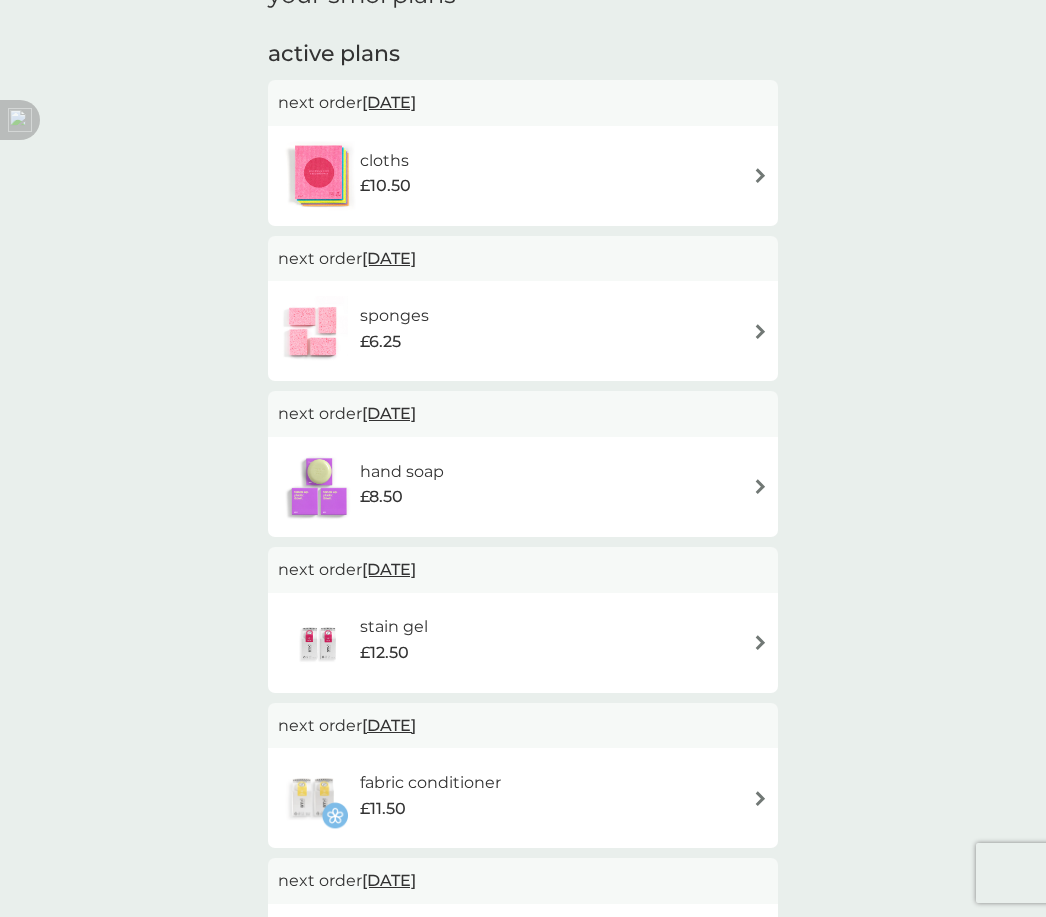 scroll, scrollTop: 277, scrollLeft: 0, axis: vertical 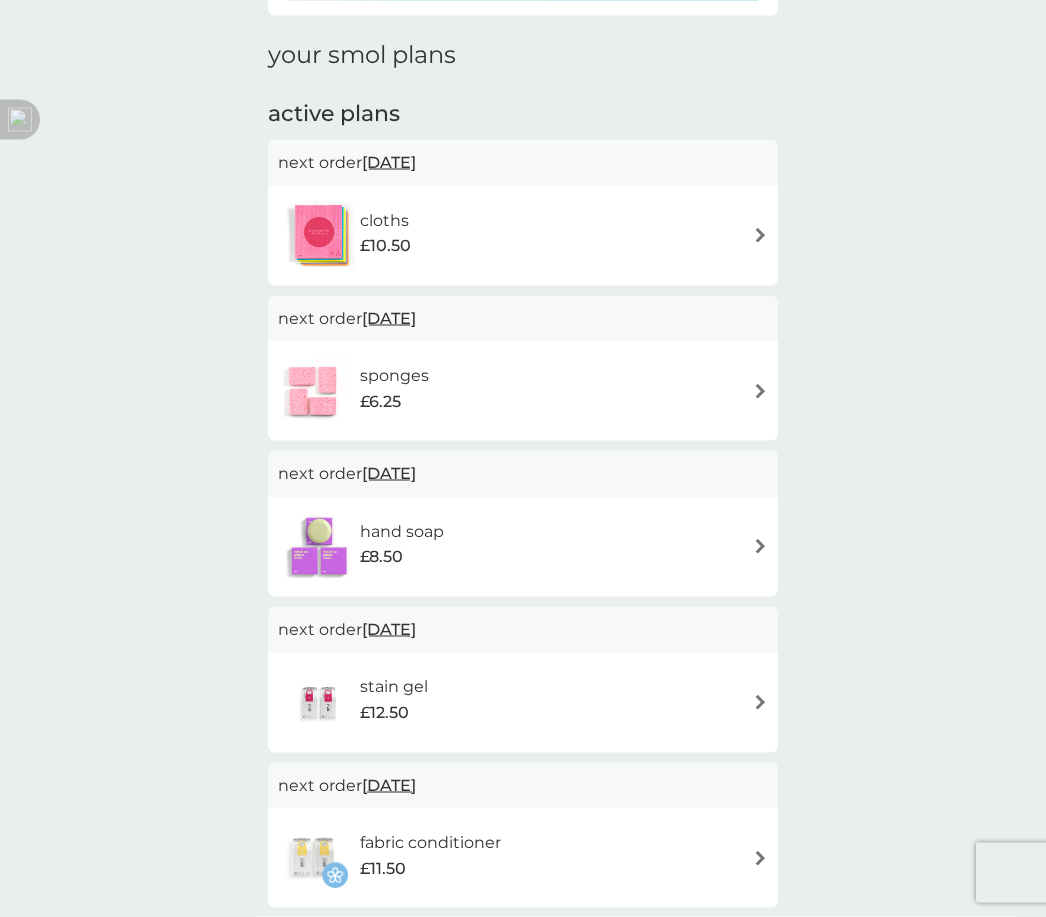 click at bounding box center [760, 235] 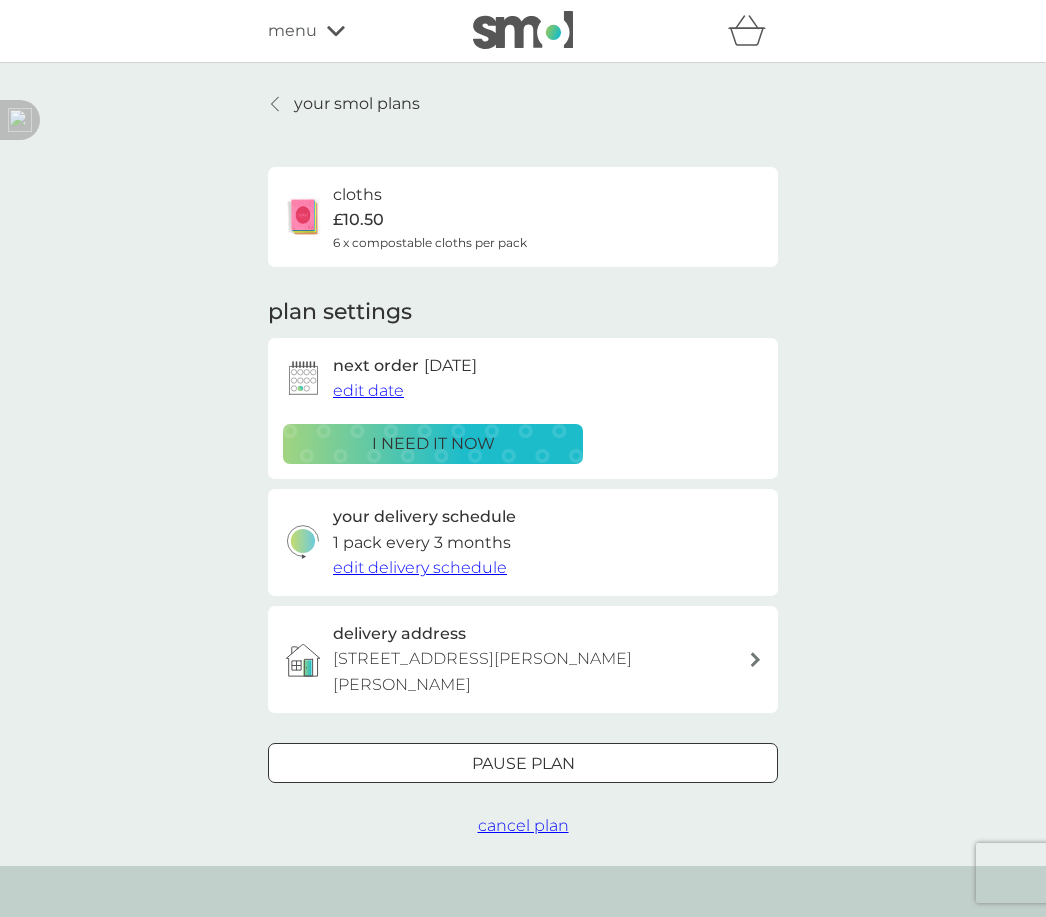 click on "edit date" at bounding box center (368, 390) 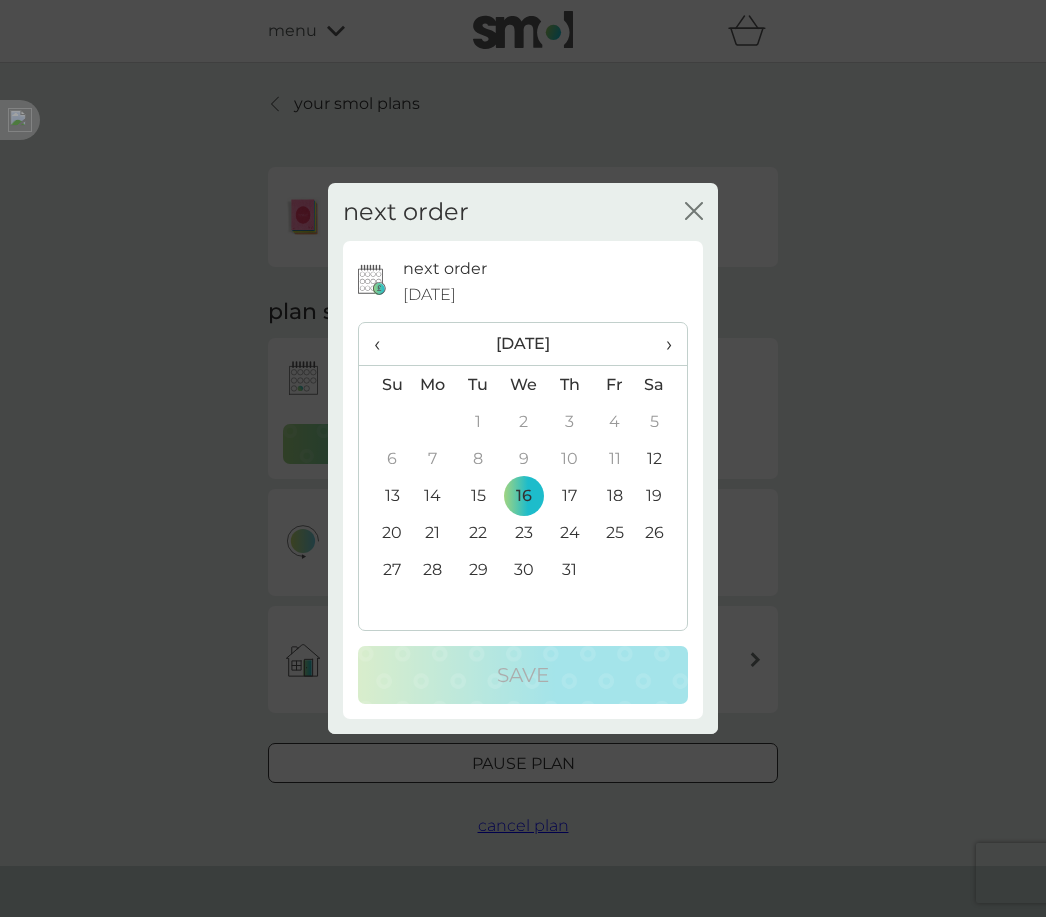 click on "›" at bounding box center [662, 344] 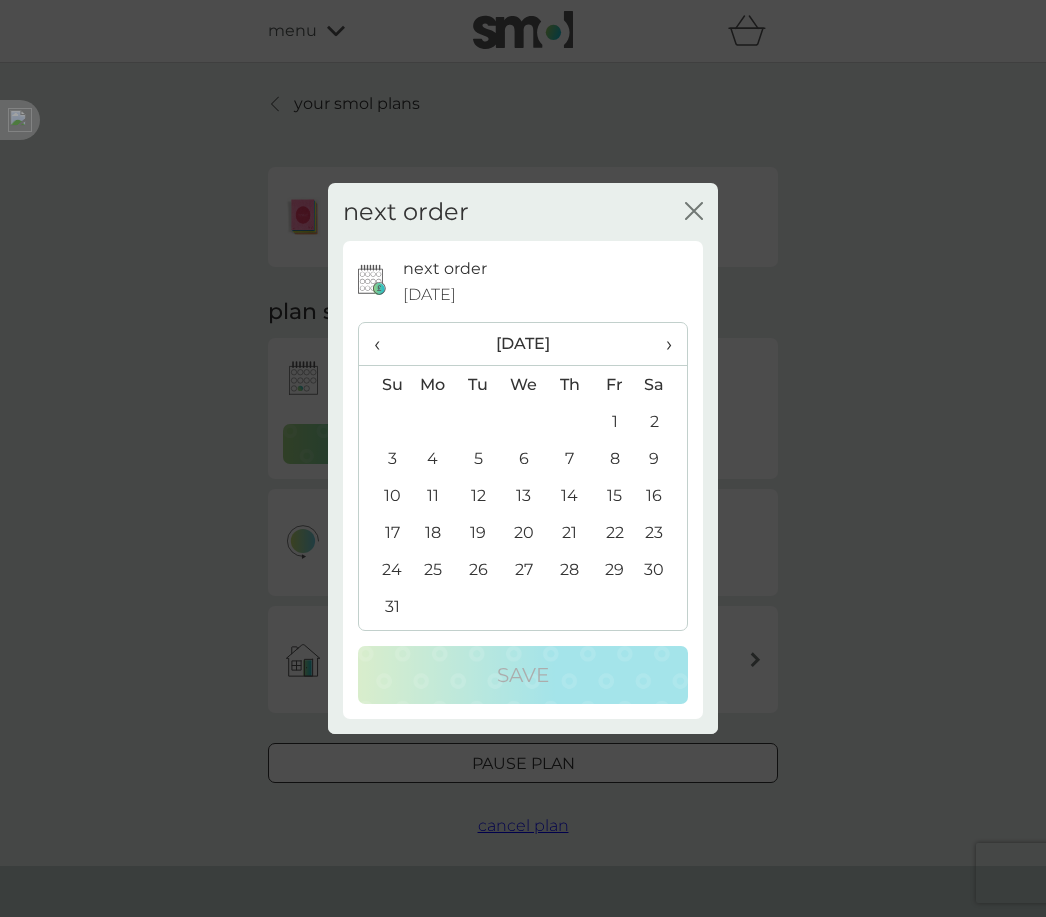 click on "›" at bounding box center [662, 344] 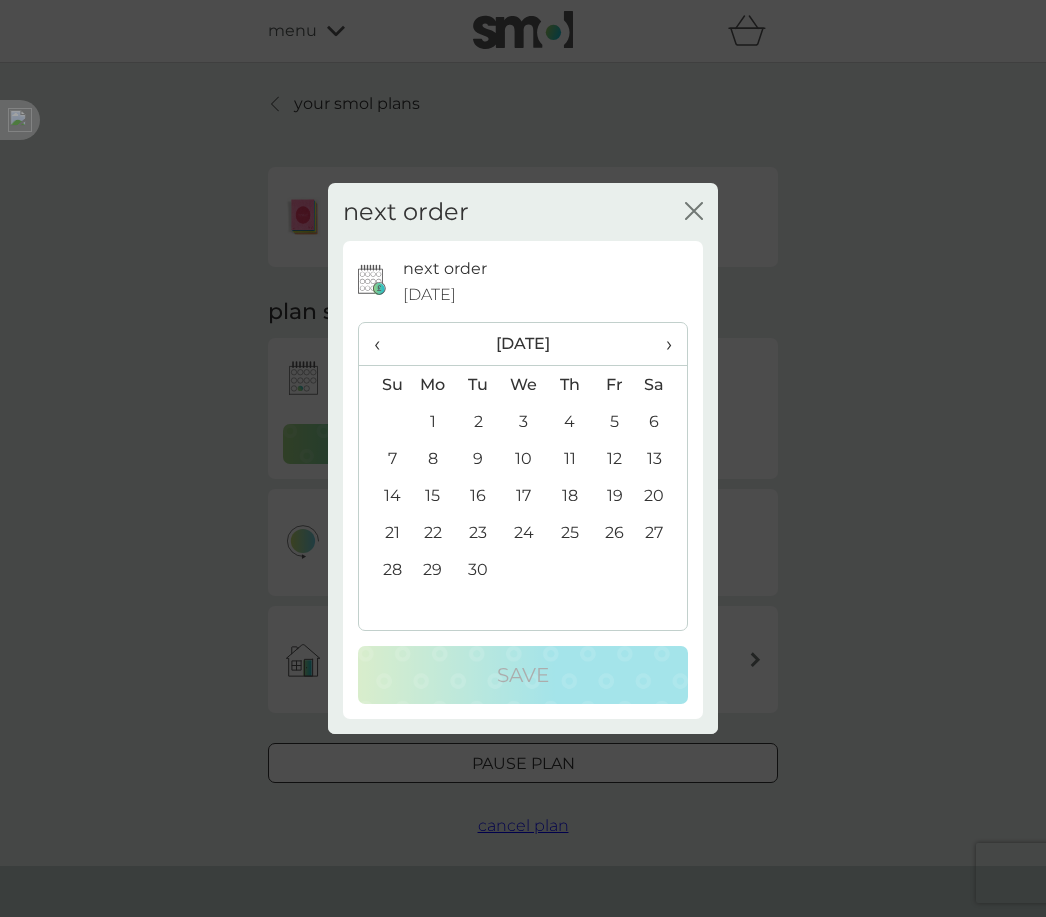 click on "1" at bounding box center [433, 421] 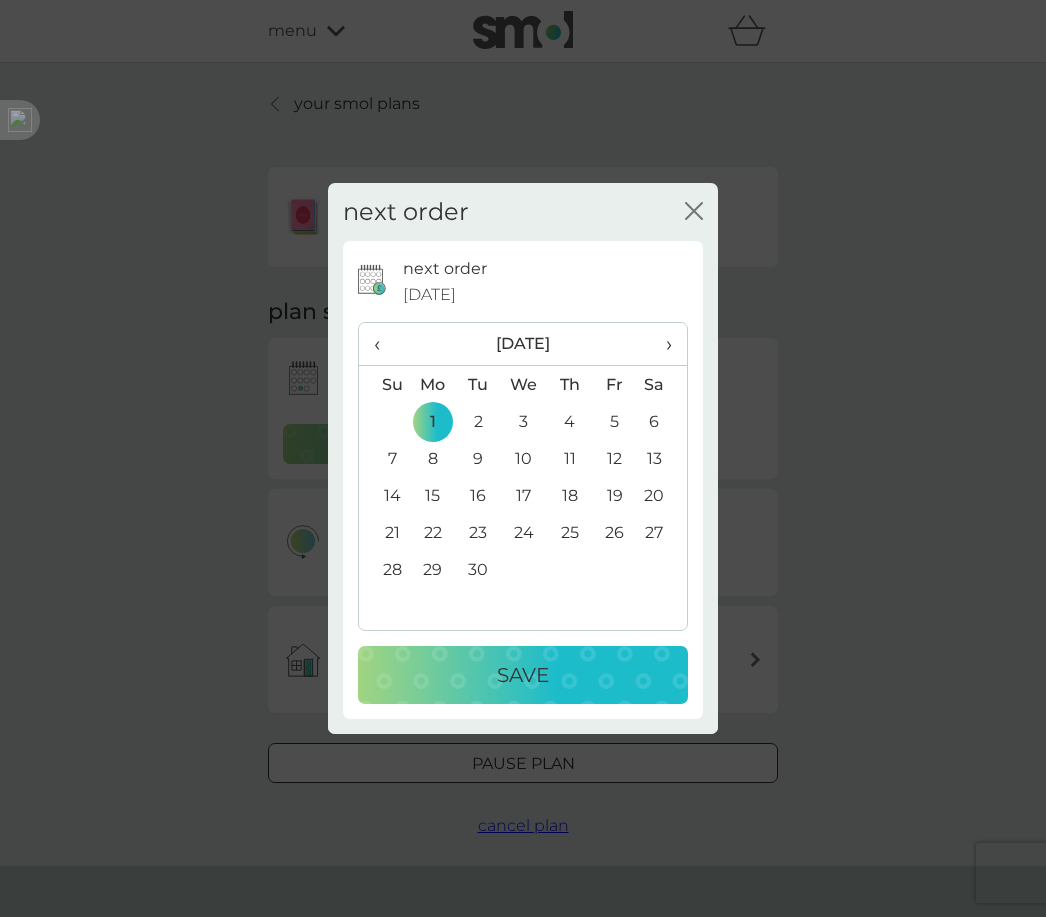 click on "Save" at bounding box center [523, 675] 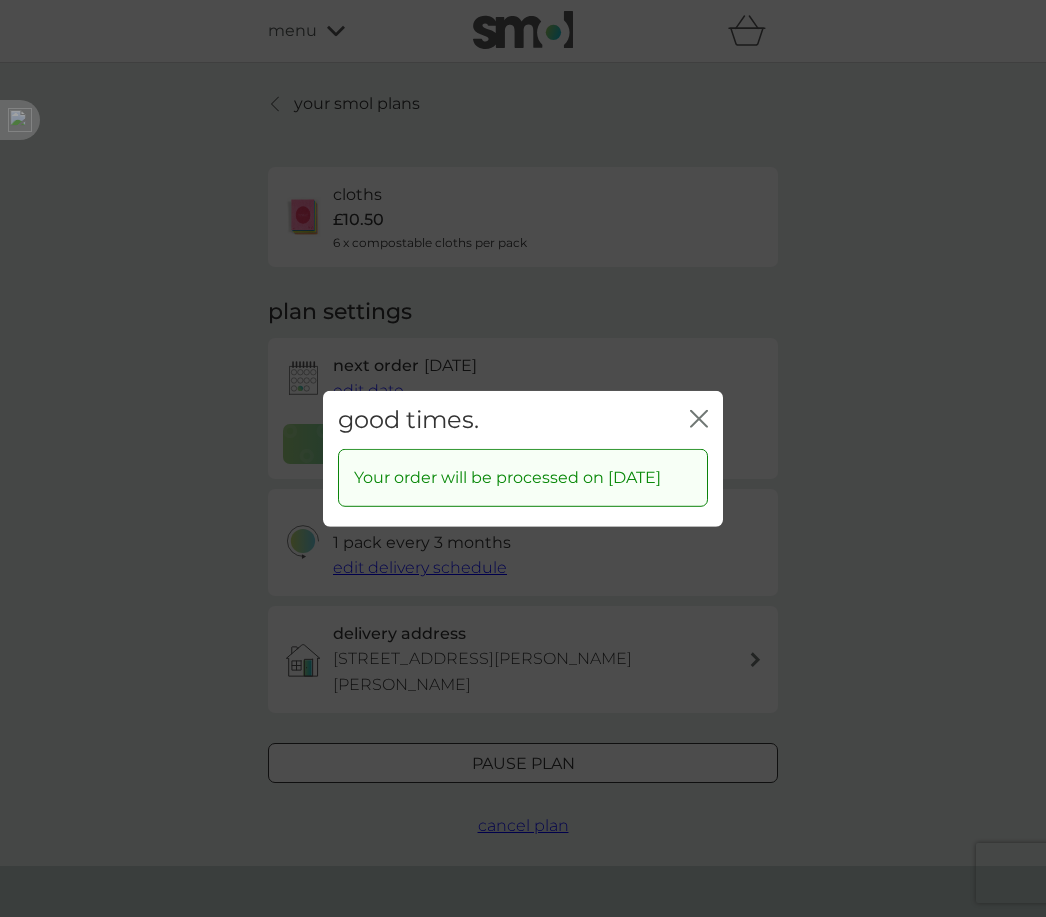 click 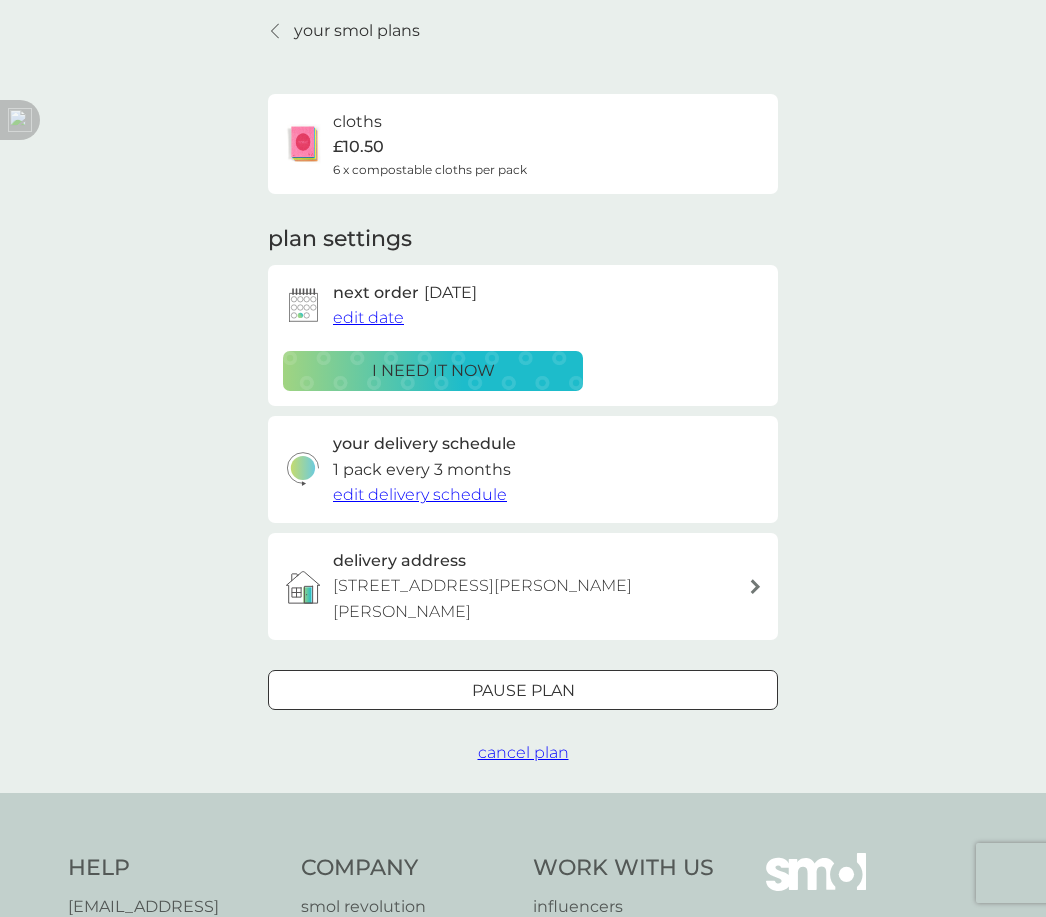 scroll, scrollTop: 0, scrollLeft: 0, axis: both 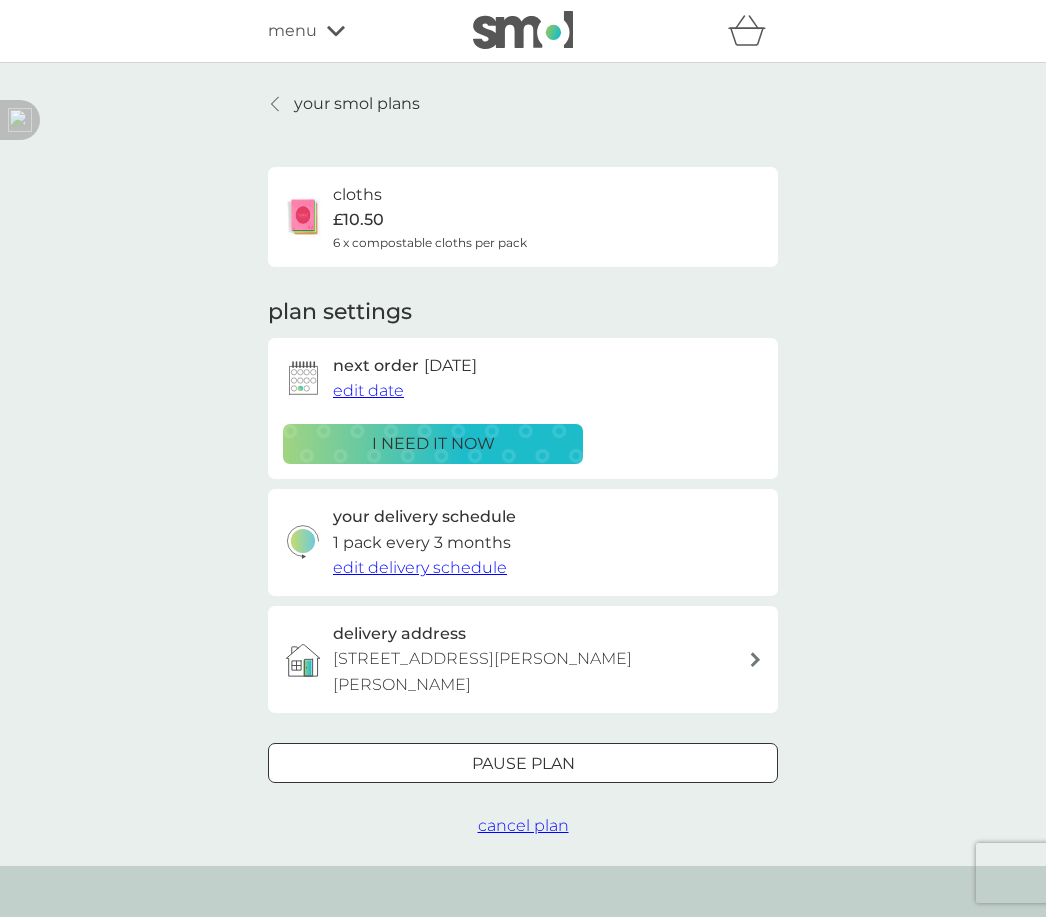 click on "your smol plans" at bounding box center [357, 104] 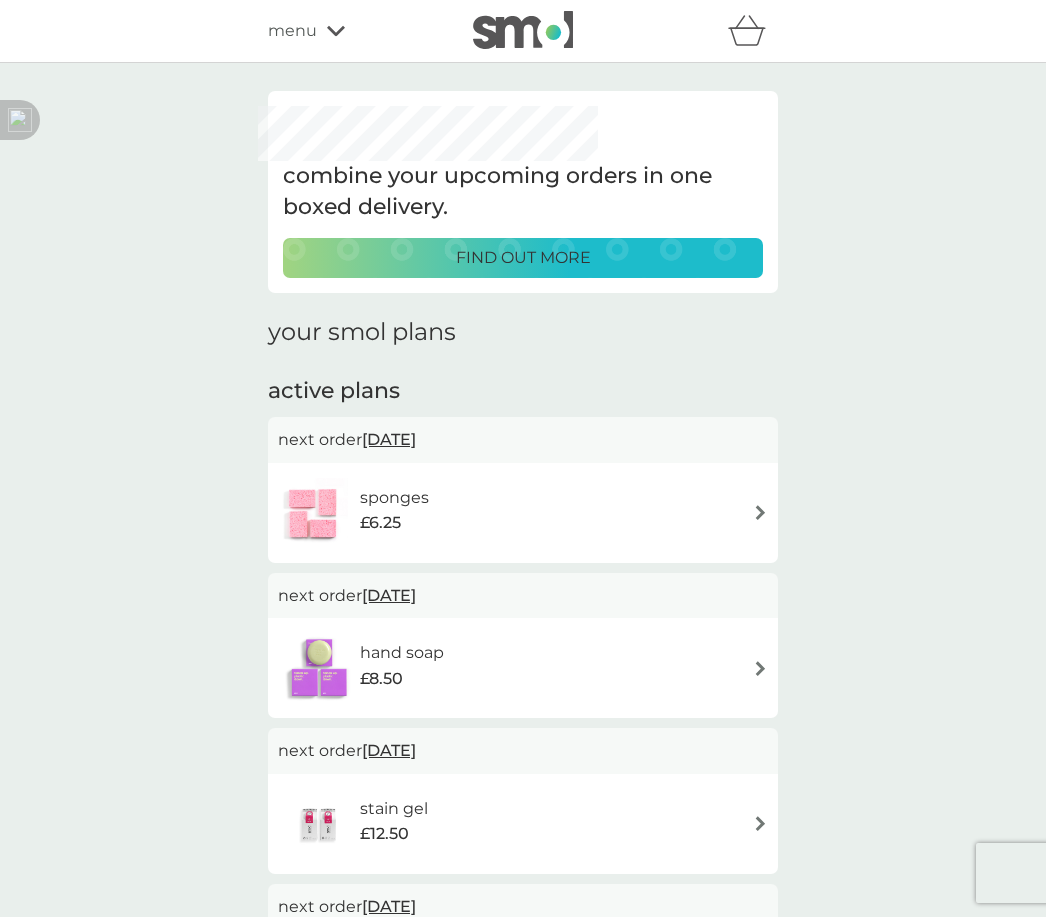 click at bounding box center [760, 668] 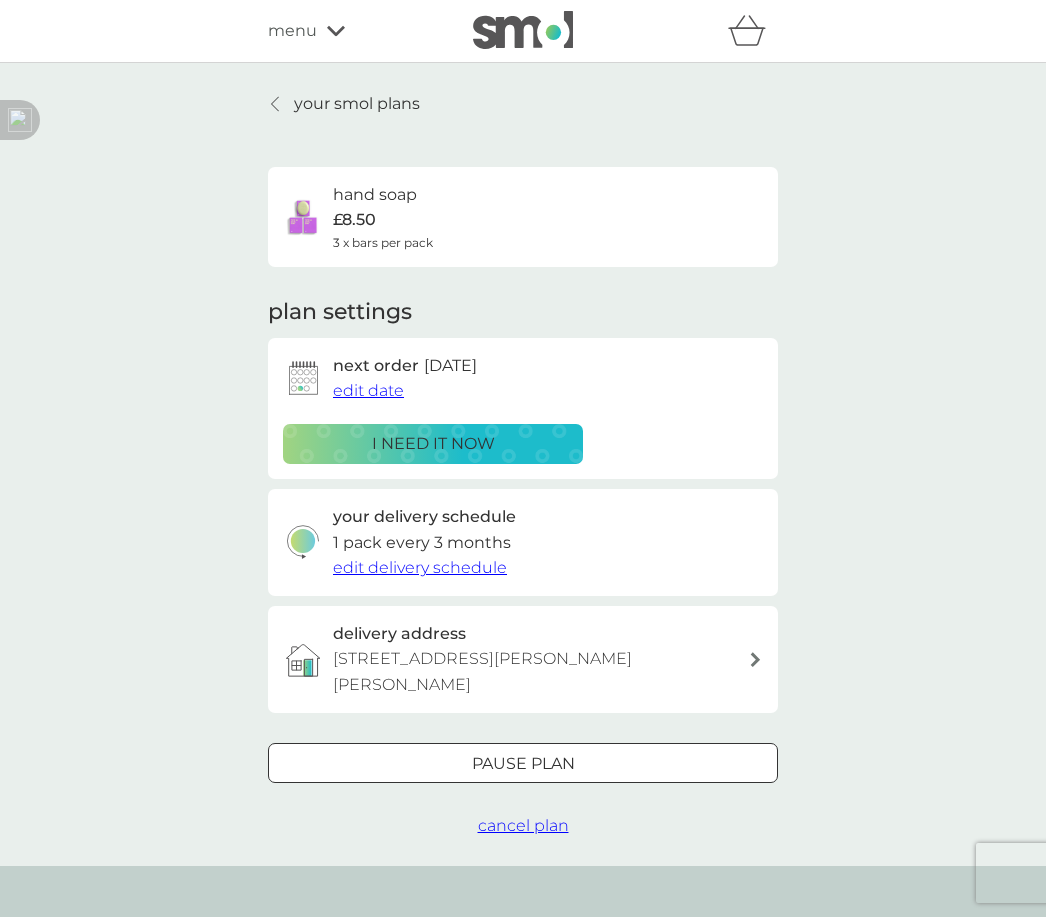click on "edit date" at bounding box center (368, 390) 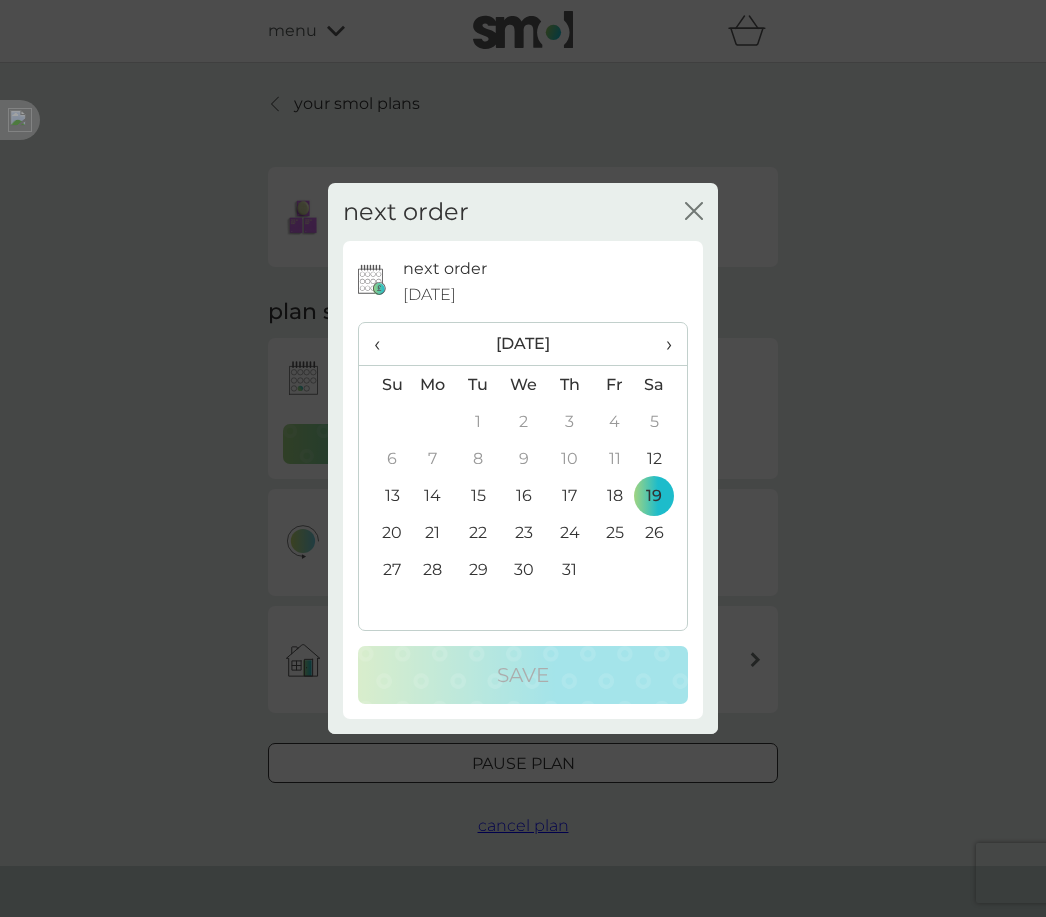 click on "›" at bounding box center (662, 344) 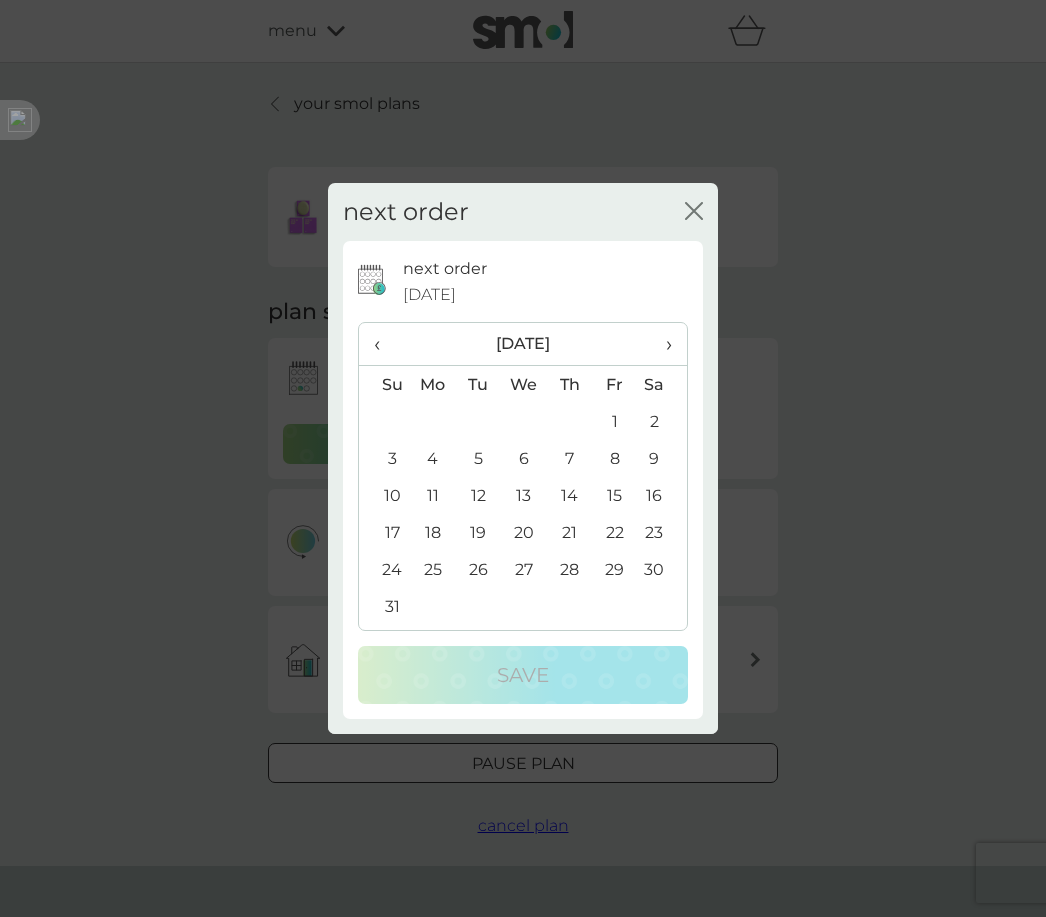 click on "21" at bounding box center (569, 532) 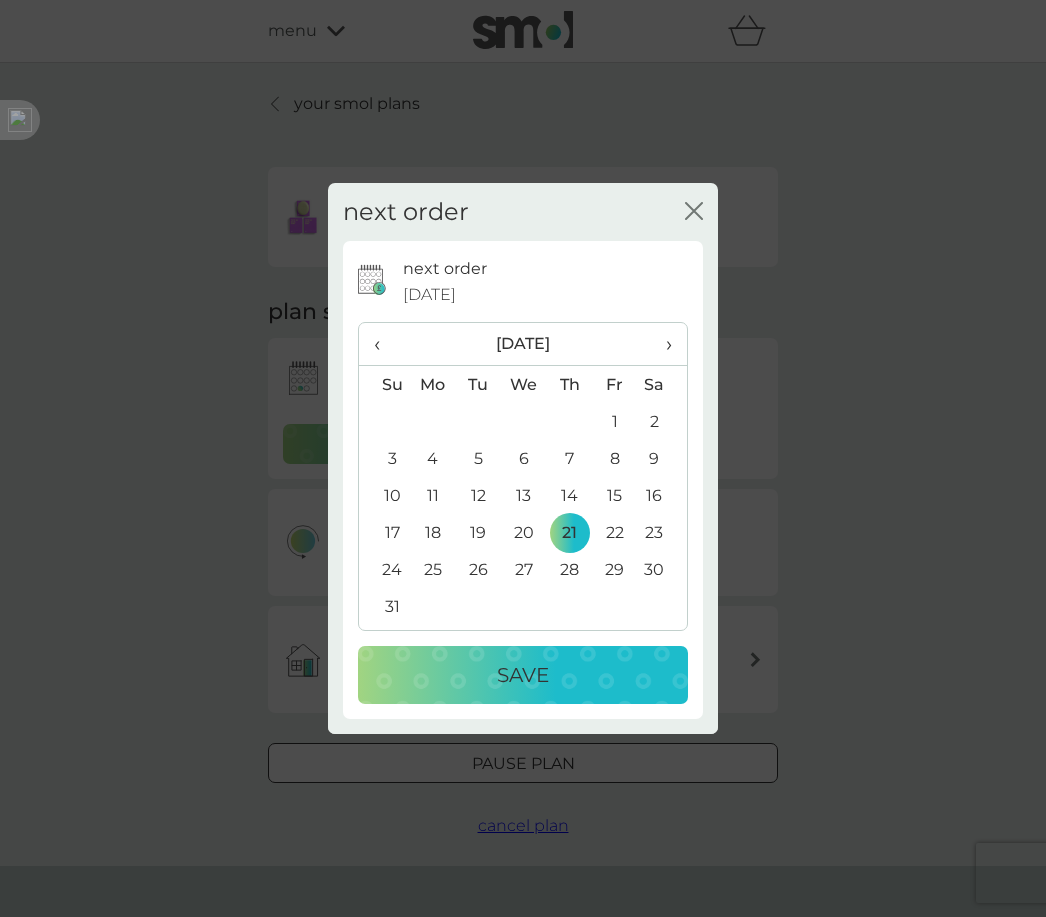 click on "Save" at bounding box center [523, 675] 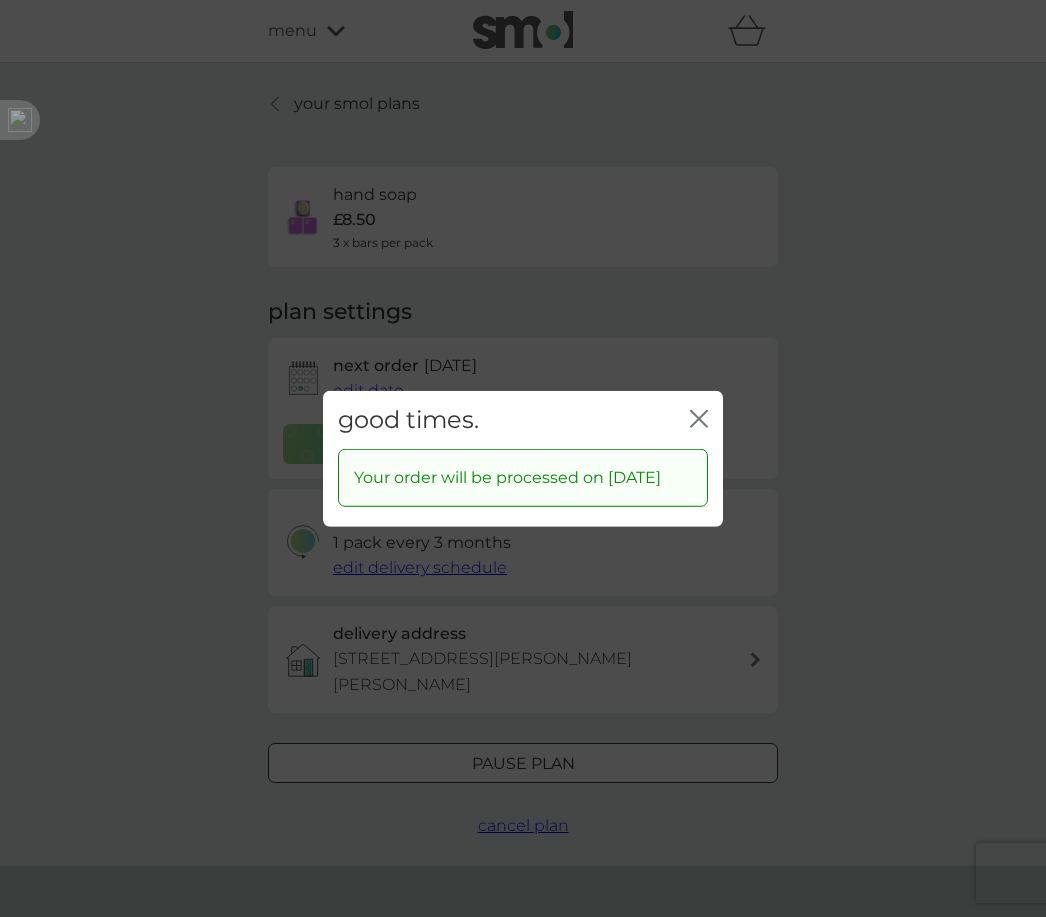 click on "close" 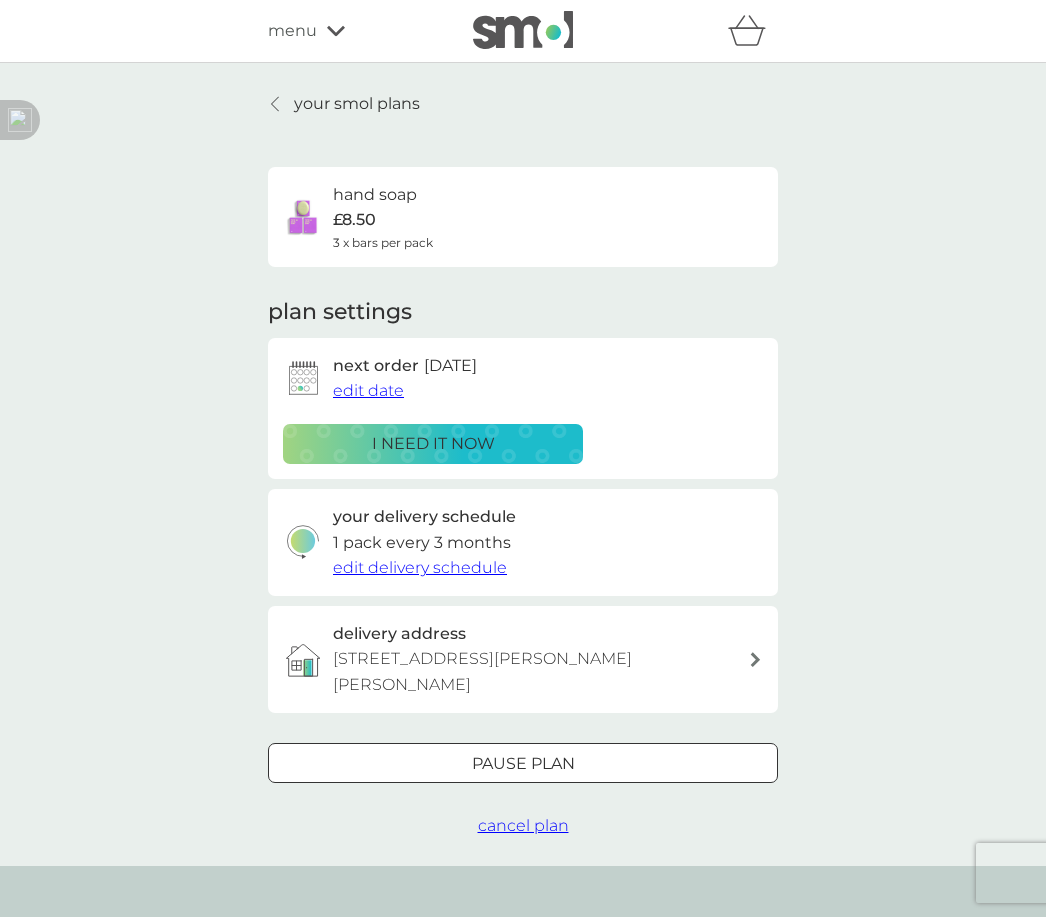 click on "your smol plans" at bounding box center (357, 104) 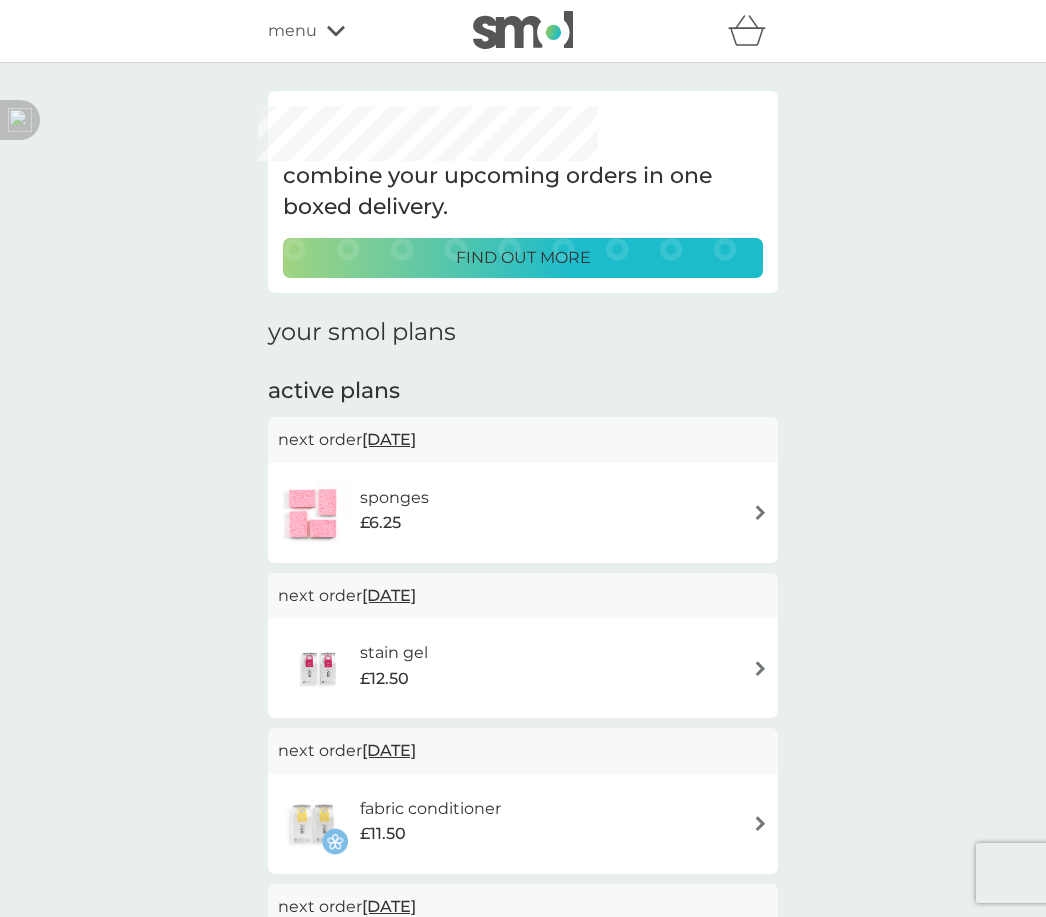 click at bounding box center (760, 512) 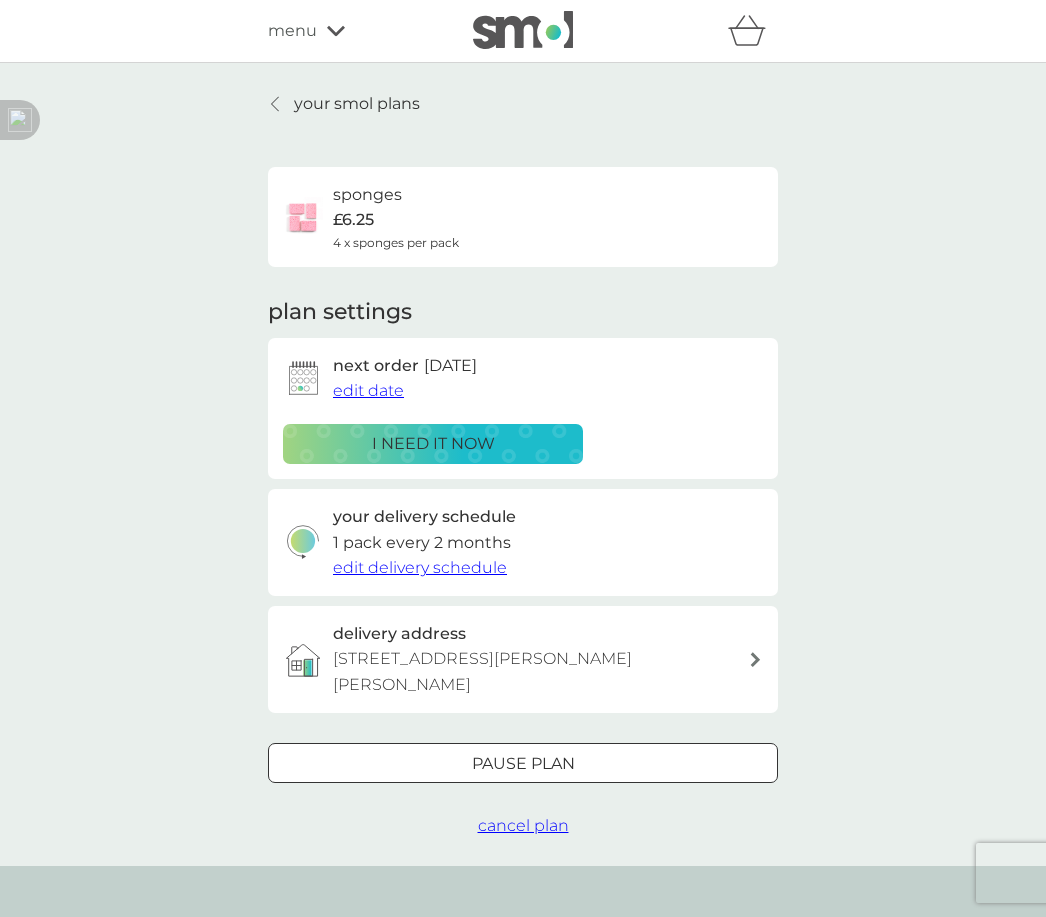 click on "edit date" at bounding box center [368, 390] 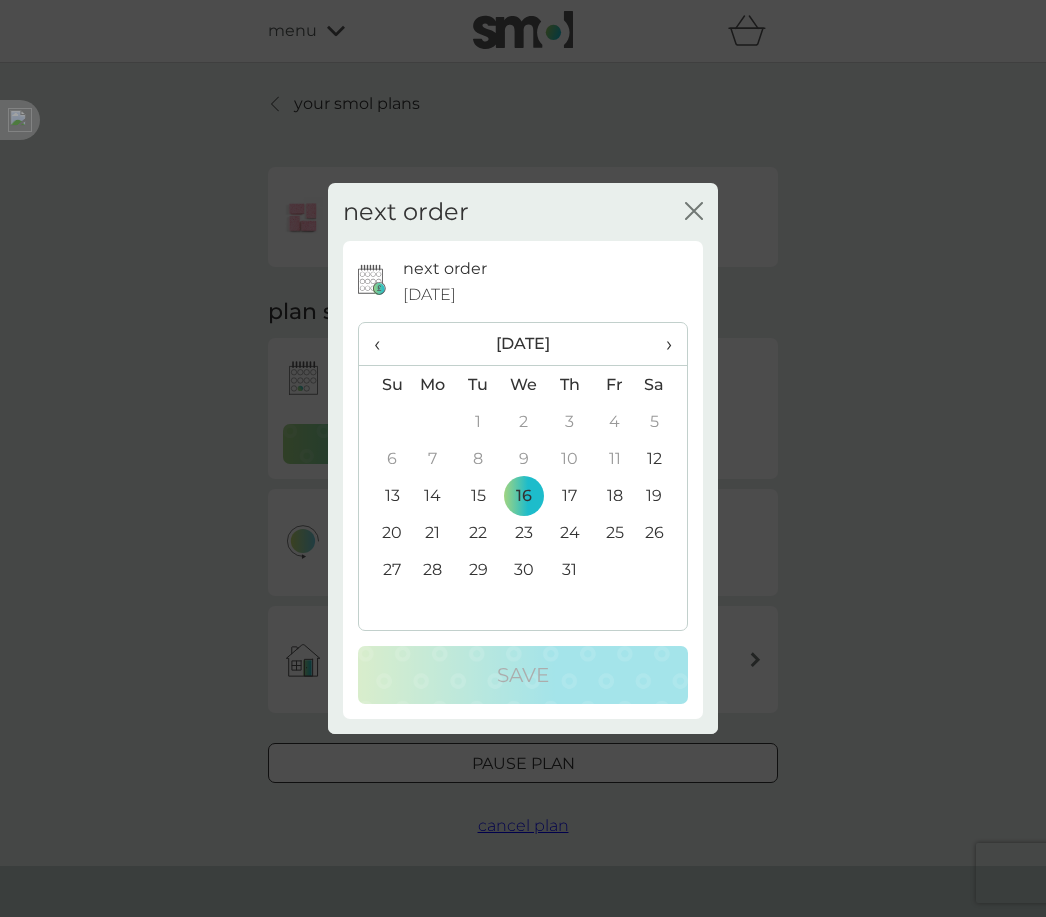 click on "›" at bounding box center (662, 344) 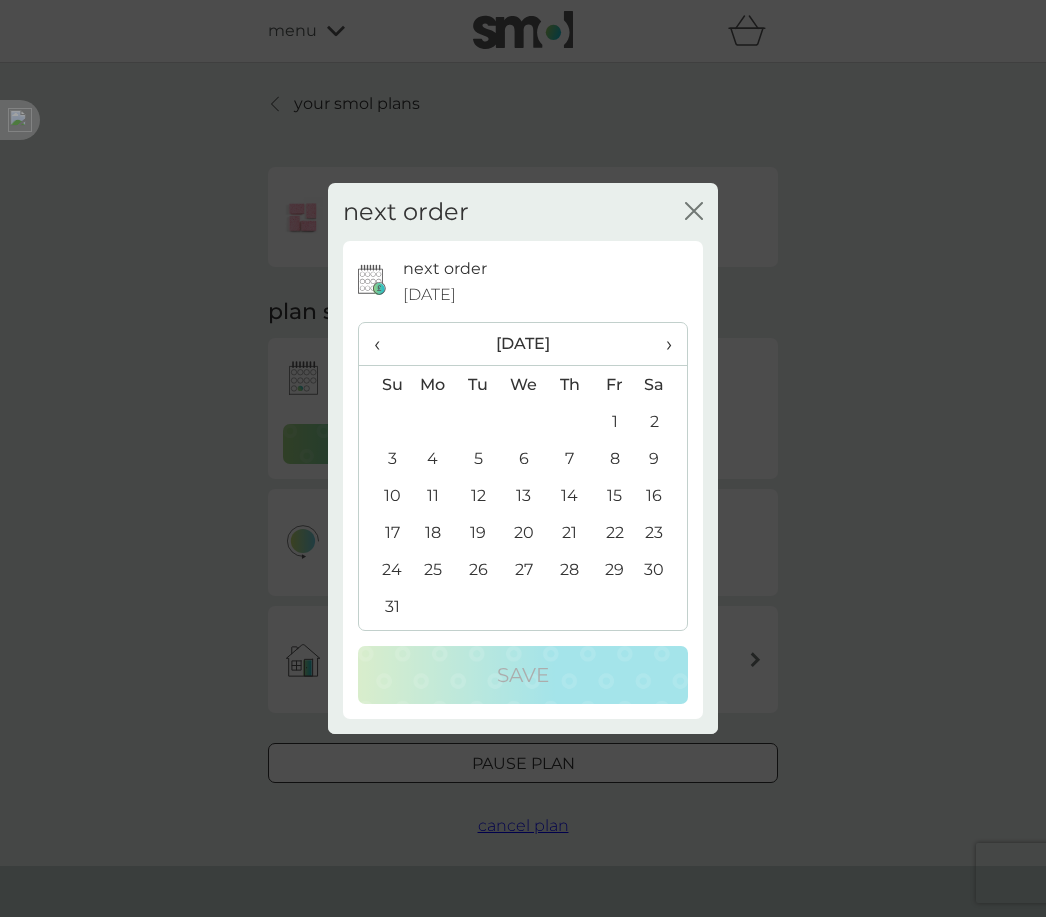 click on "›" at bounding box center [662, 344] 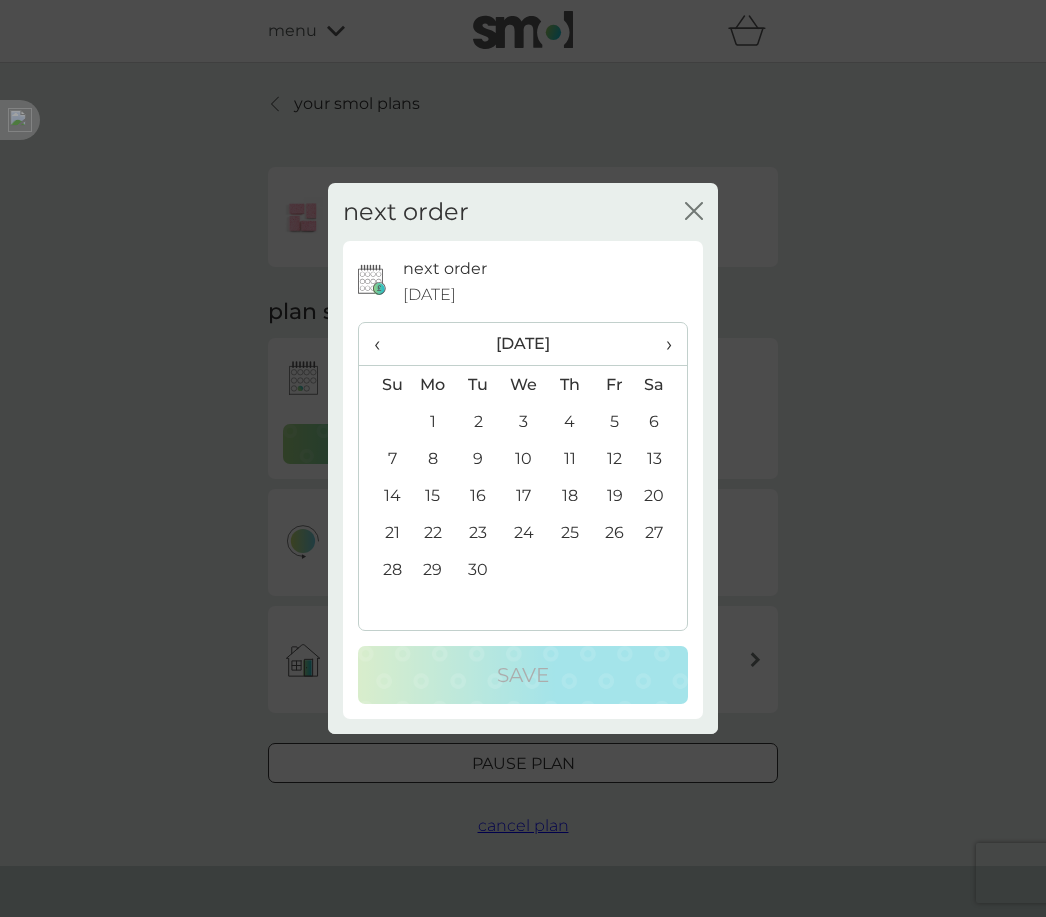 click on "1" at bounding box center (433, 421) 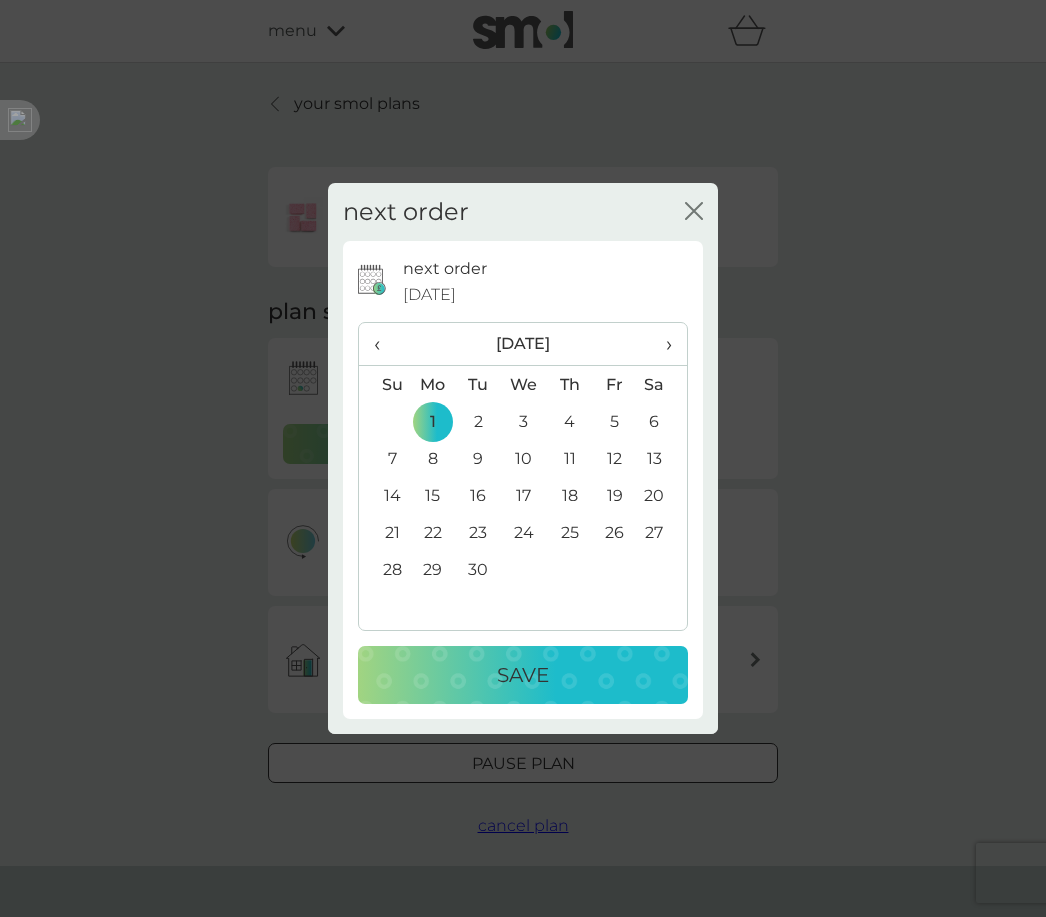 click on "Save" at bounding box center (523, 675) 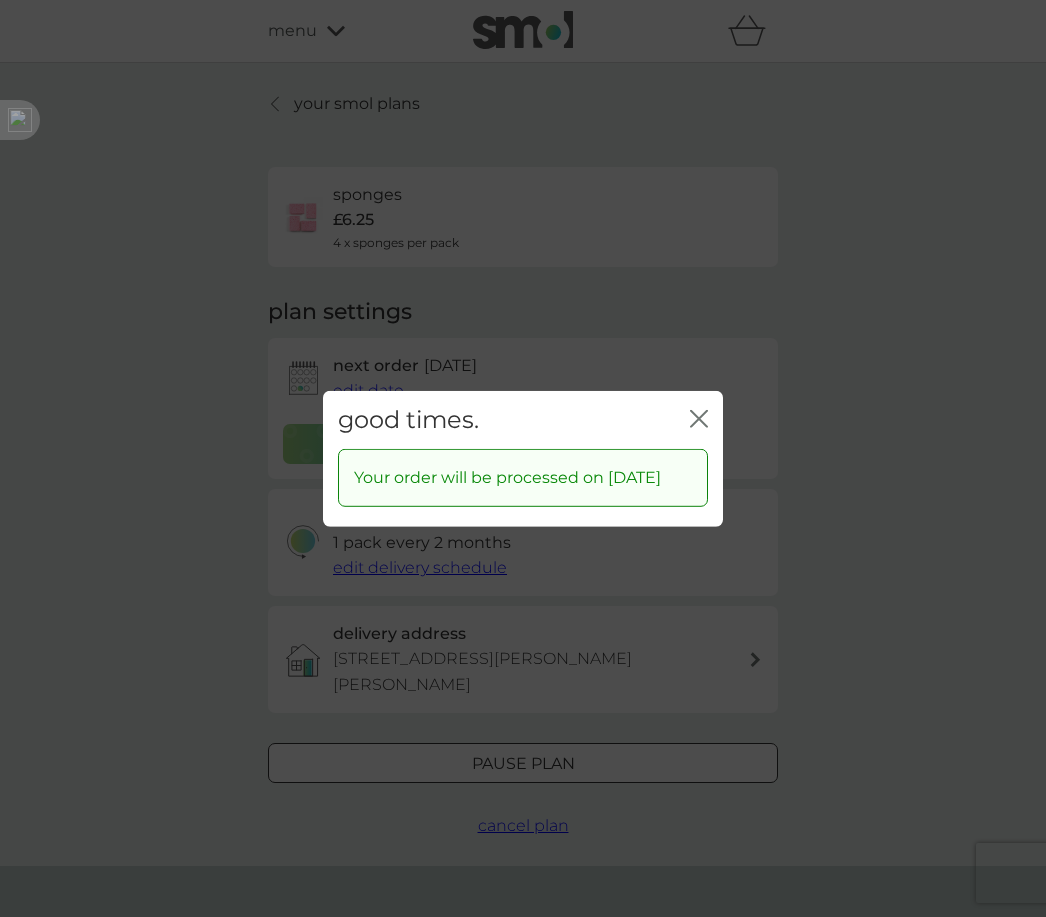 click 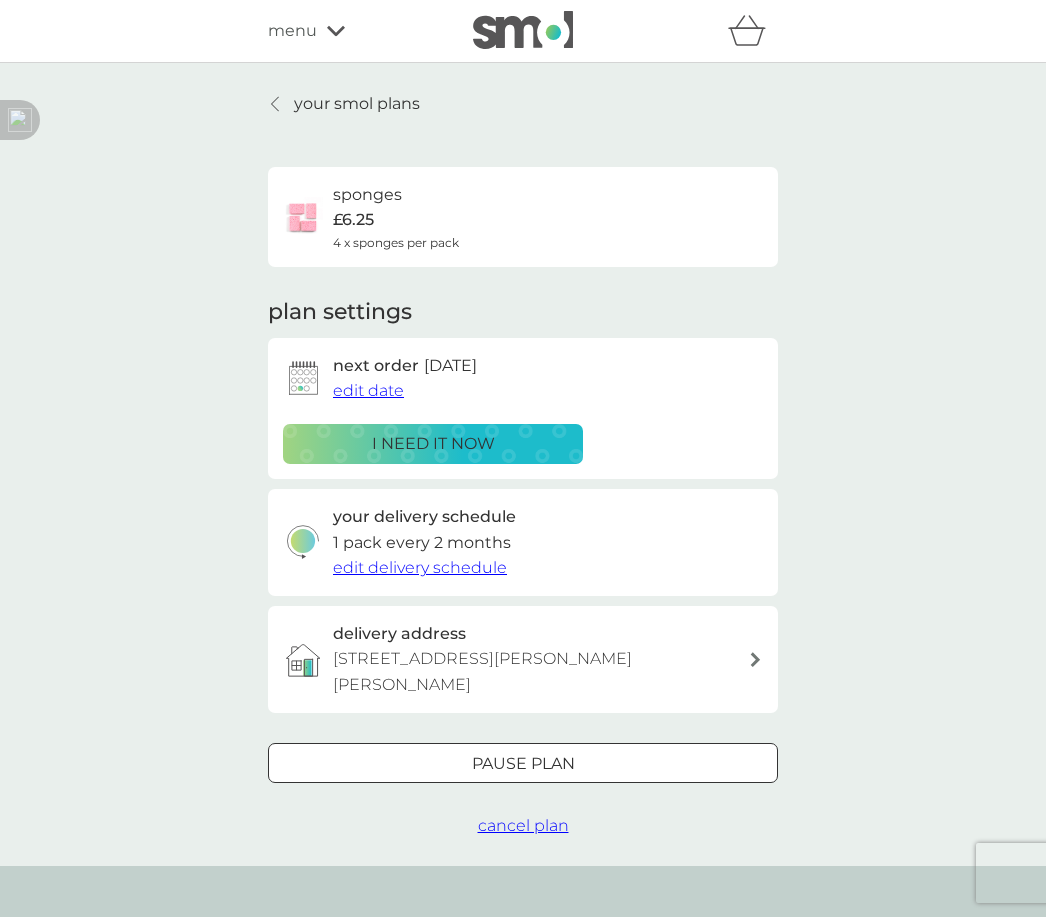 click on "your smol plans" at bounding box center [357, 104] 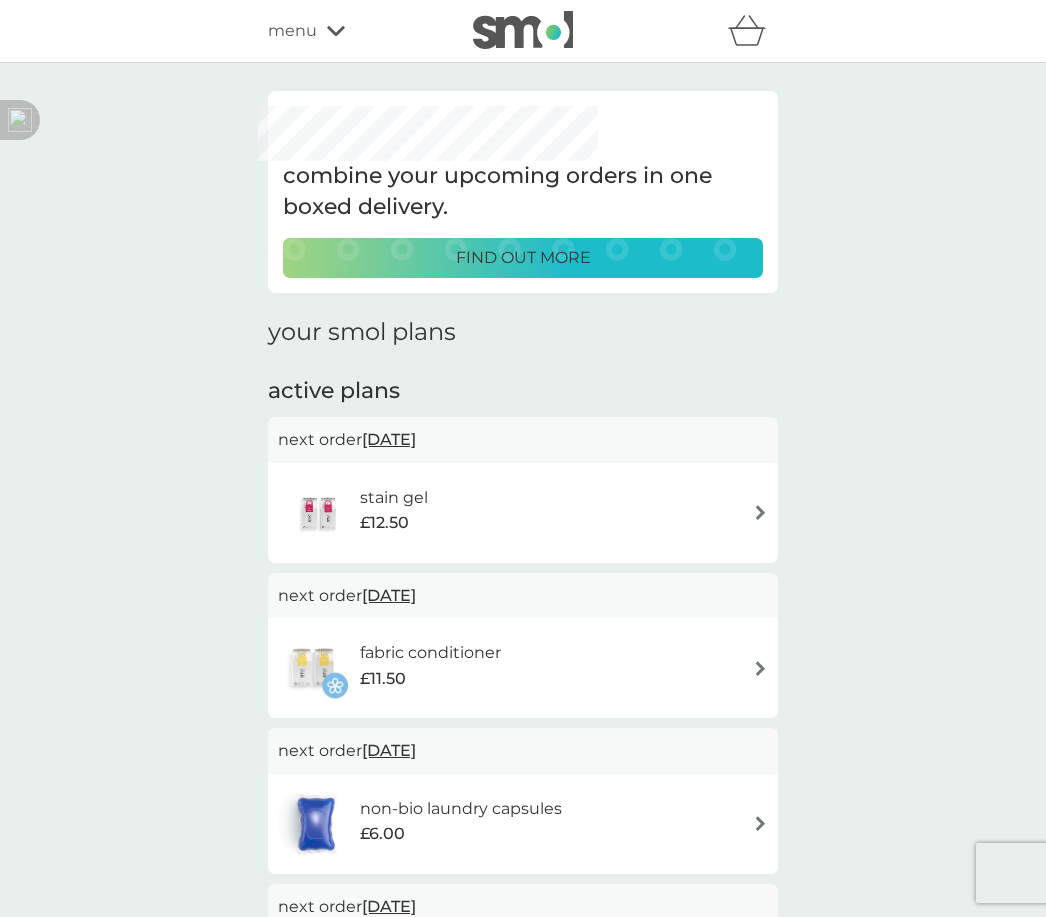 click at bounding box center [760, 512] 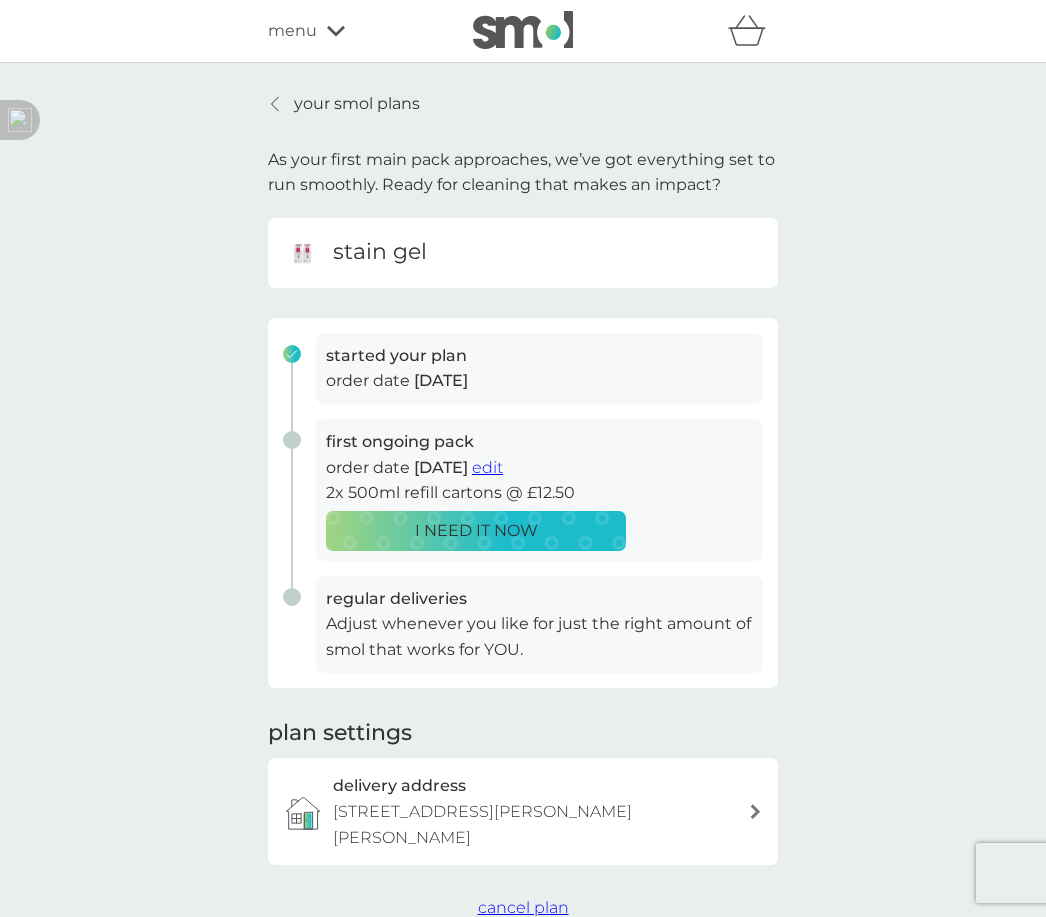 click on "edit" at bounding box center [487, 467] 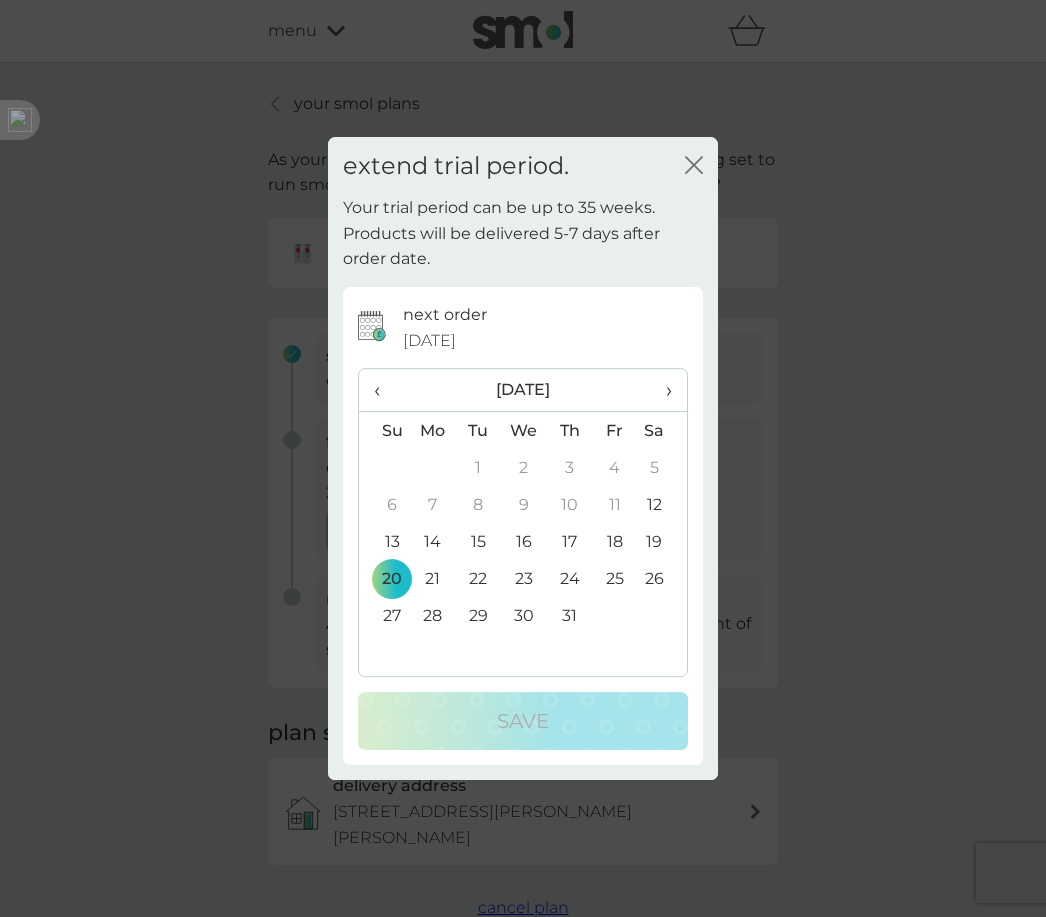 click on "›" at bounding box center (662, 390) 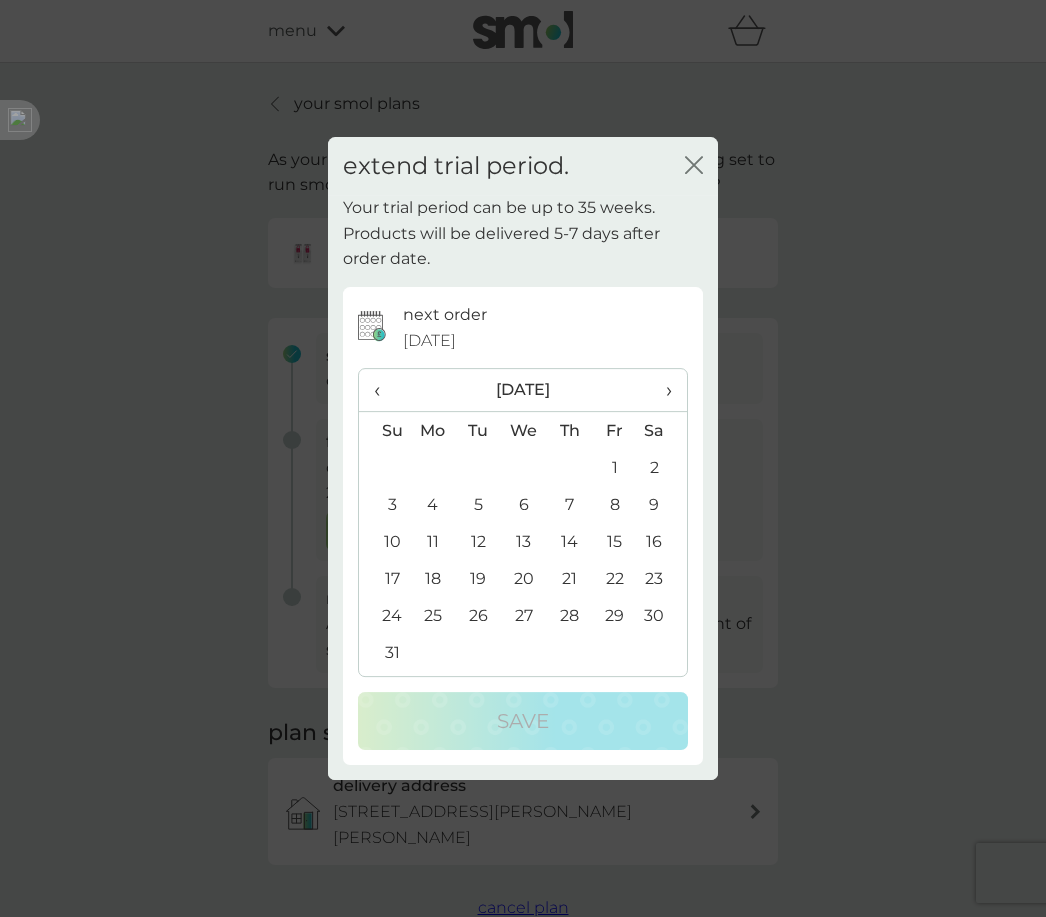 click on "›" at bounding box center (662, 390) 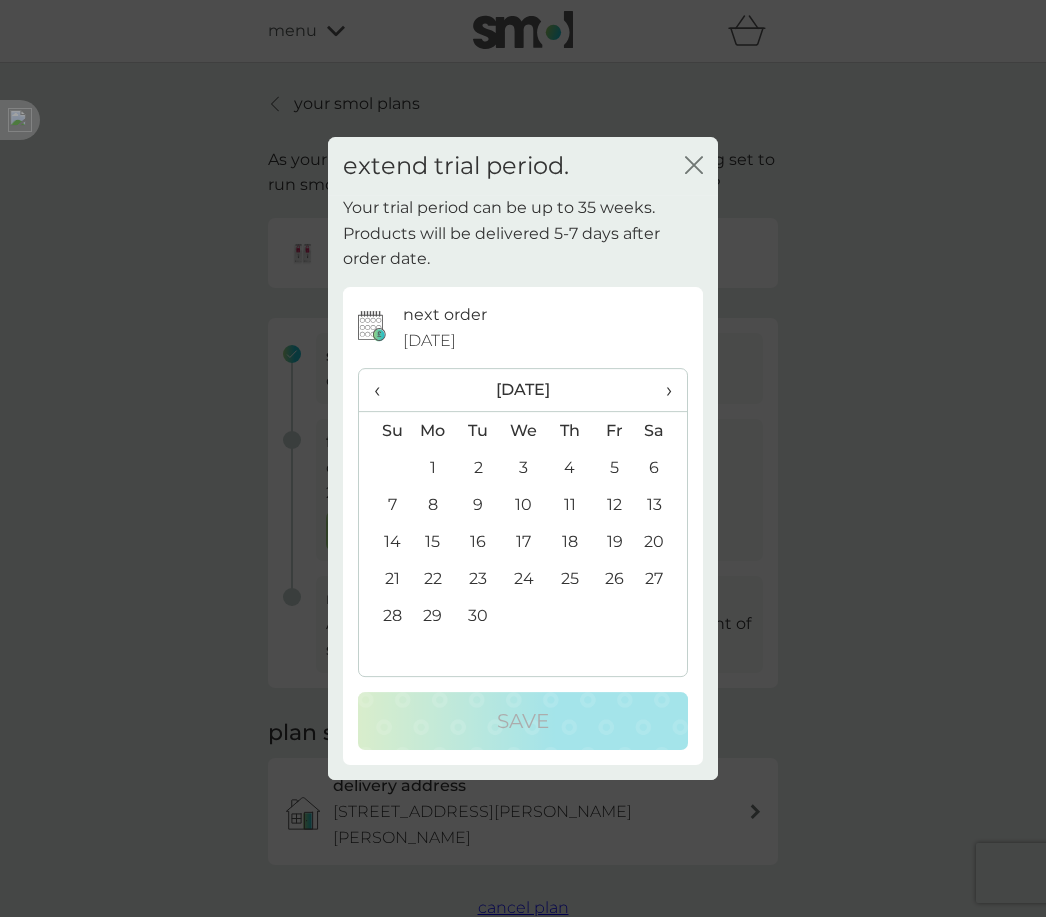 click on "22" at bounding box center (433, 578) 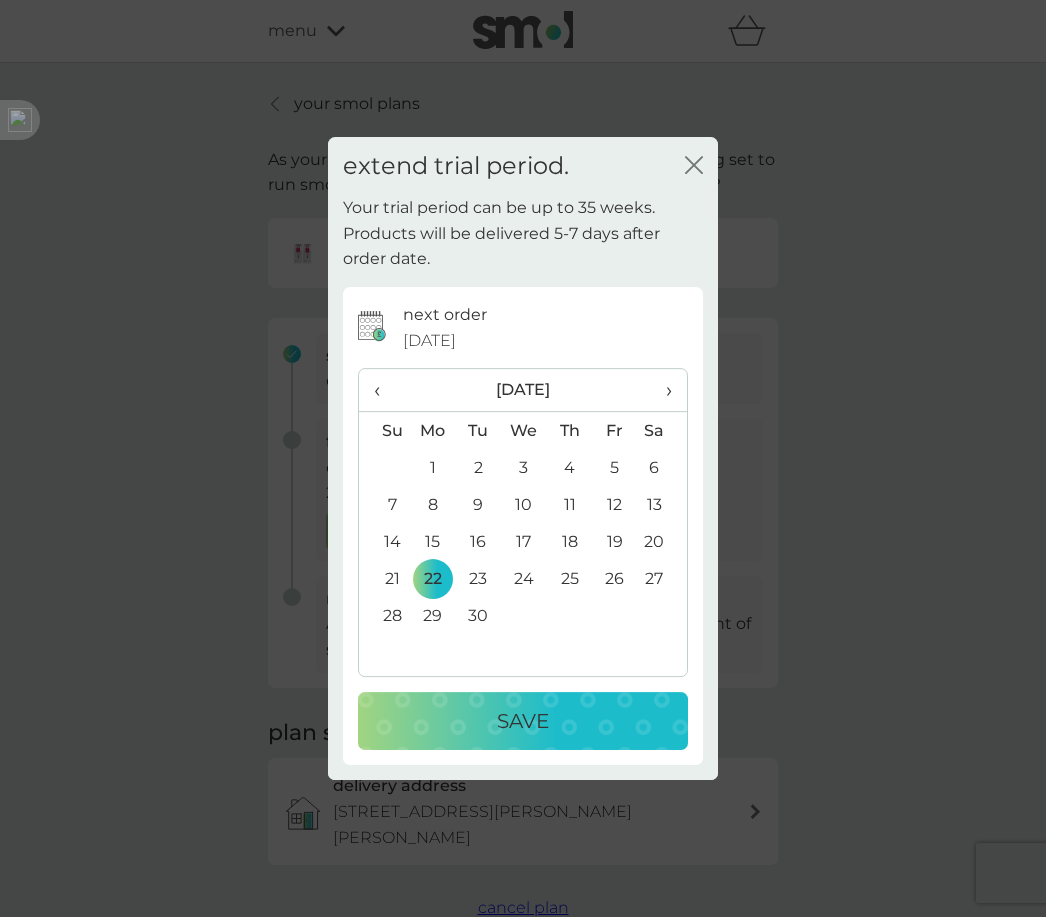click on "1" at bounding box center [433, 467] 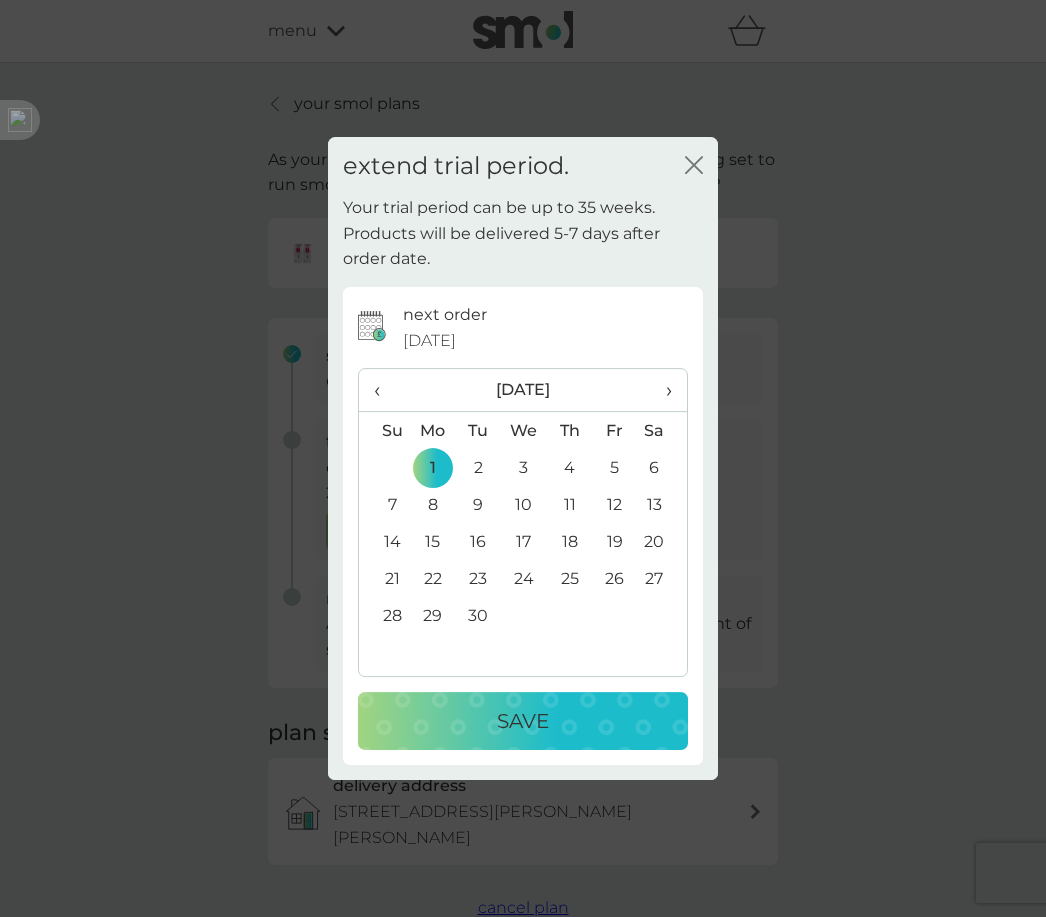click on "Save" at bounding box center [523, 721] 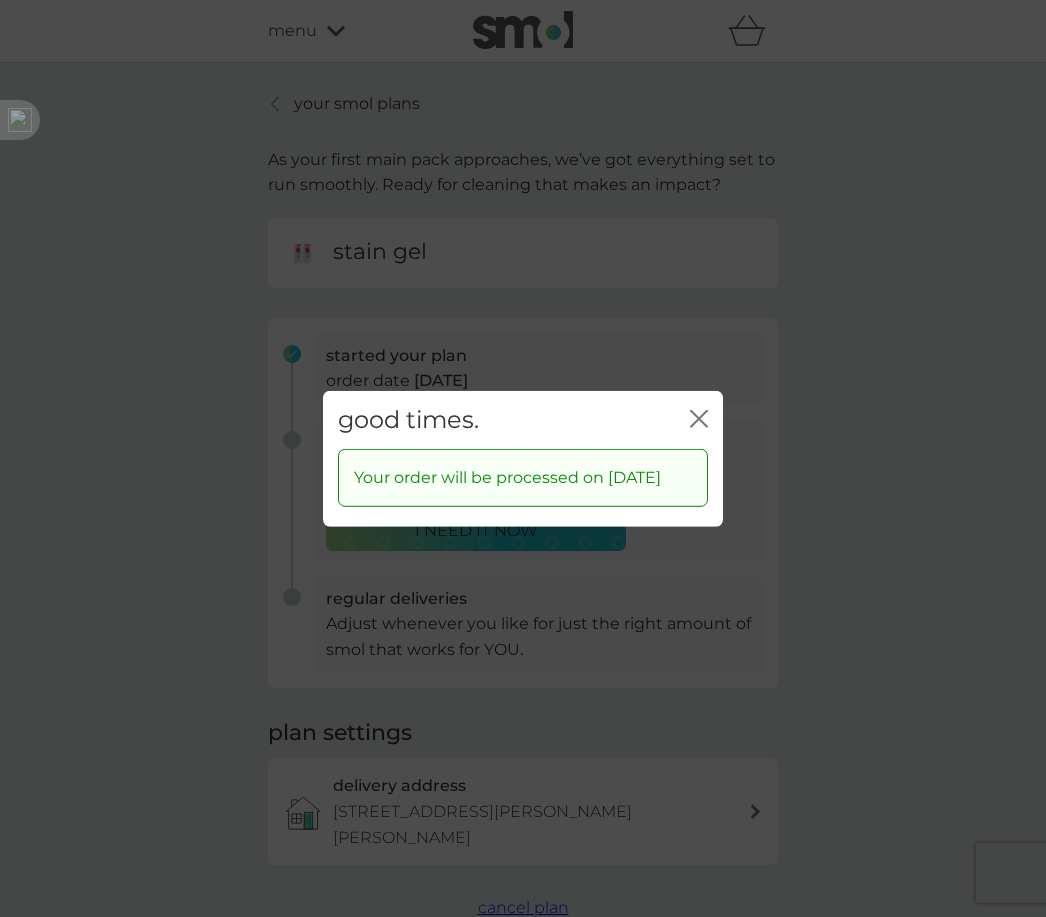 click on "close" 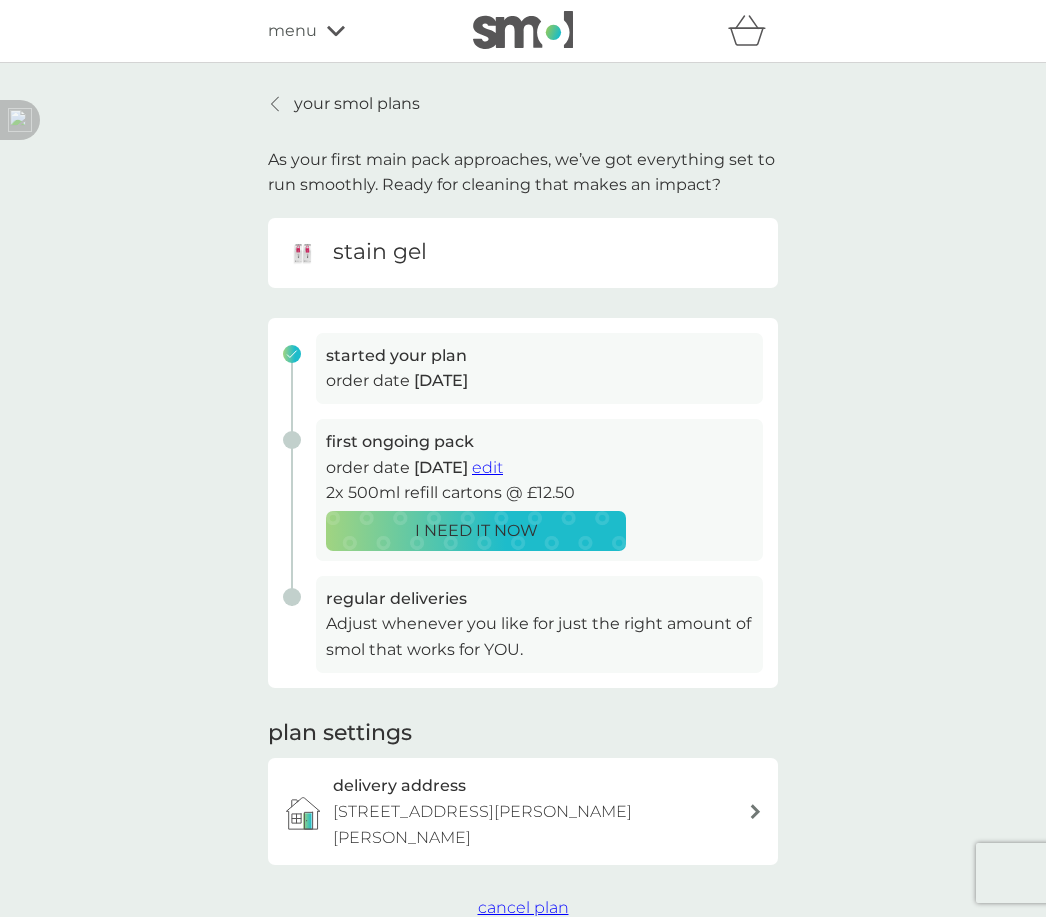 click on "your smol plans" at bounding box center [357, 104] 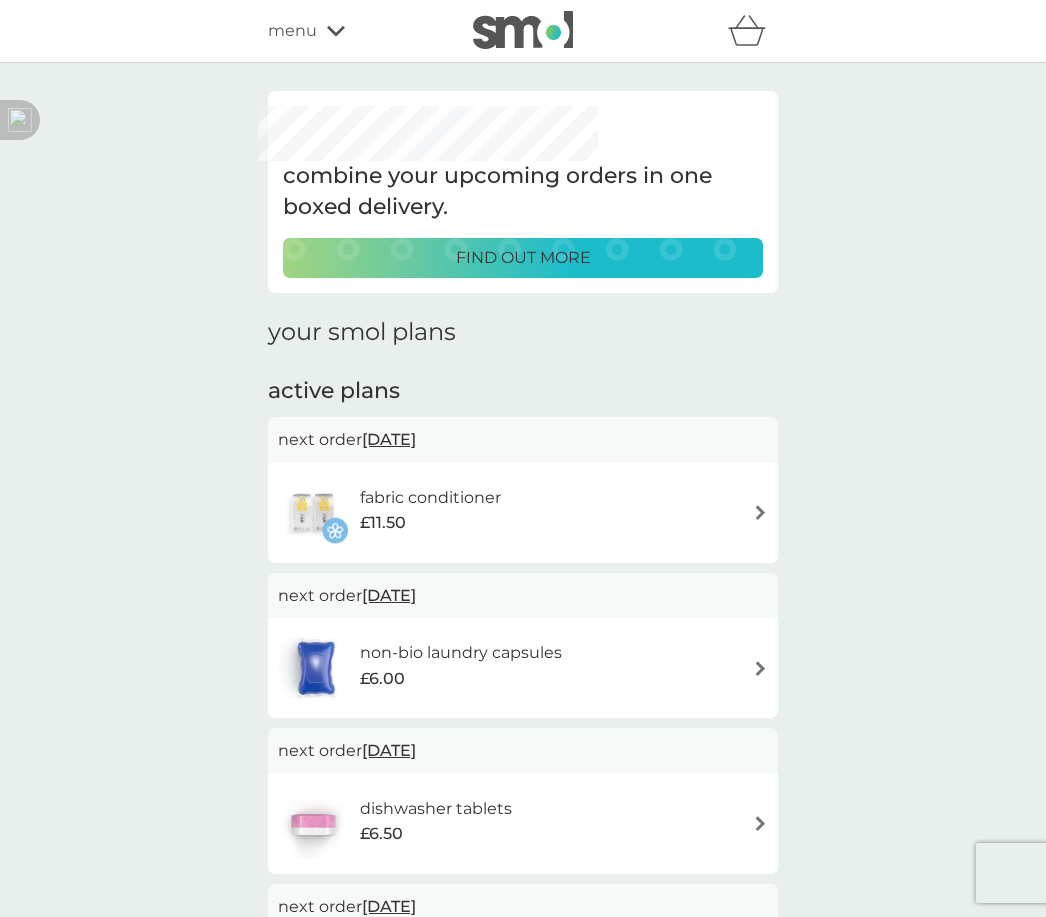 click at bounding box center (760, 512) 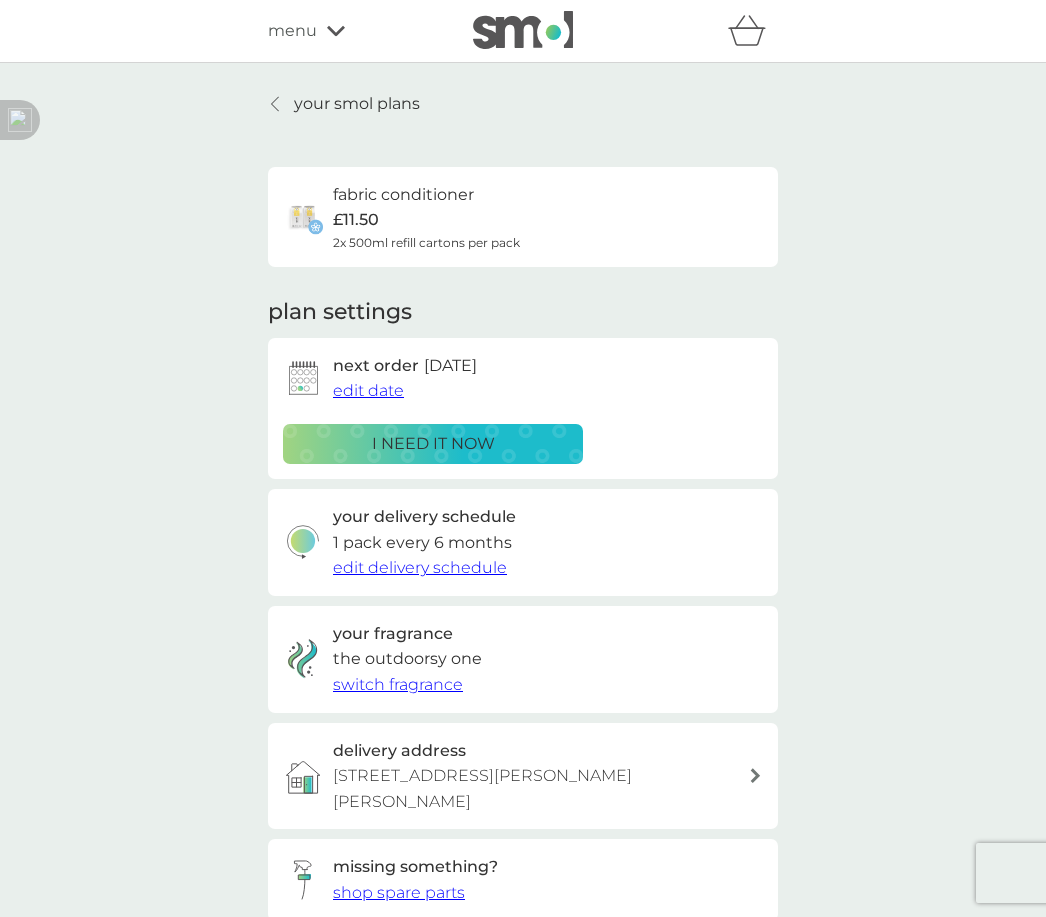 click on "edit date" at bounding box center (368, 390) 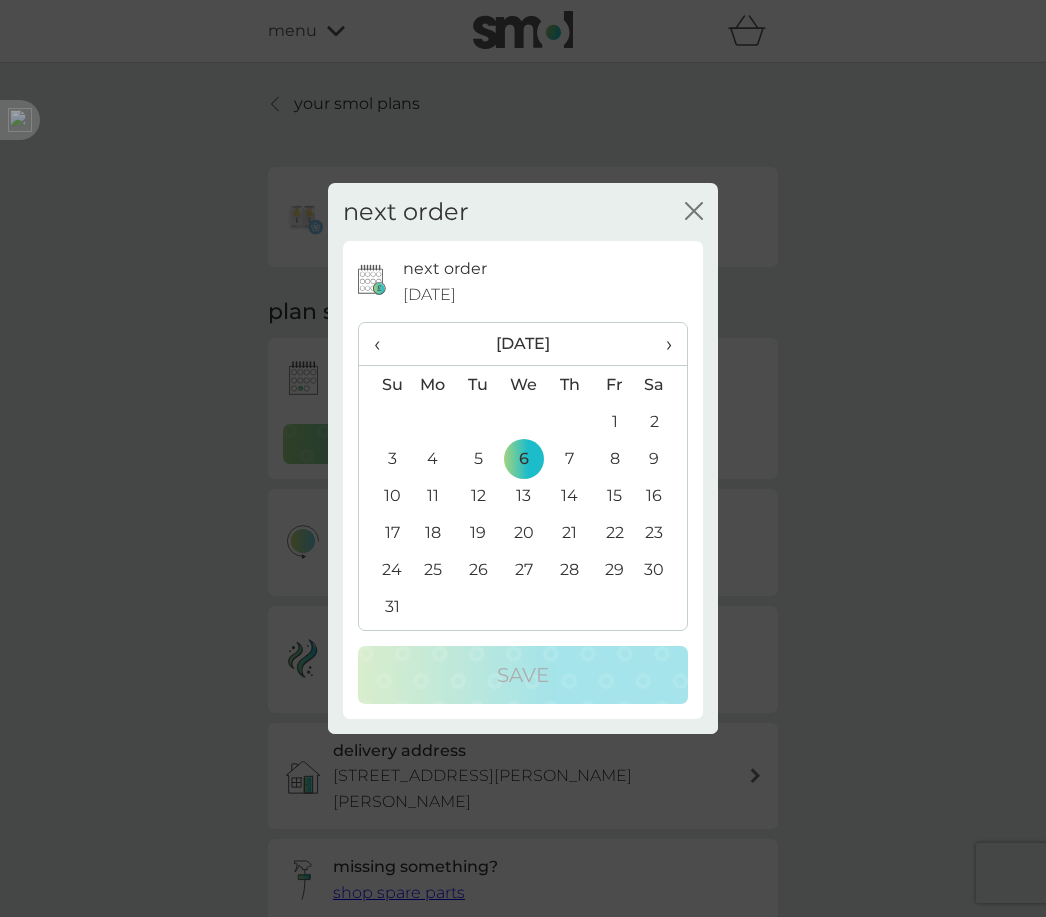 click on "›" at bounding box center (662, 344) 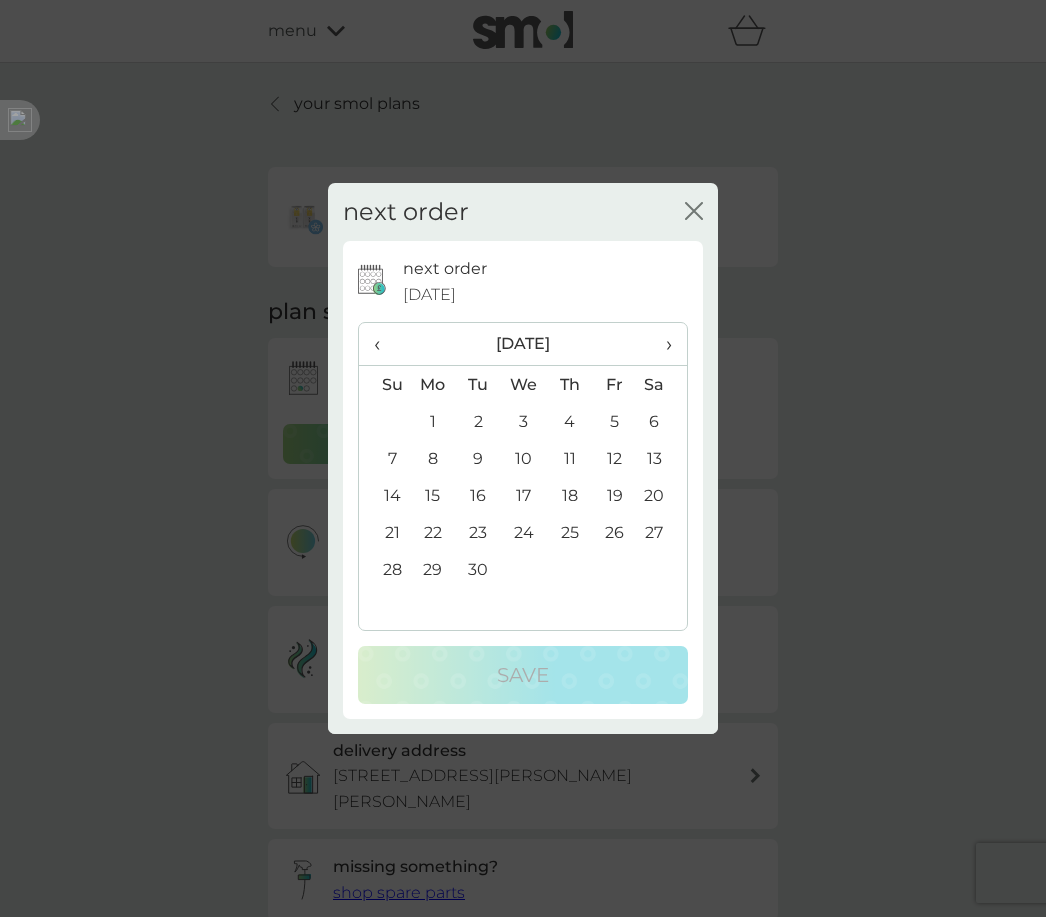 click on "1" at bounding box center [433, 421] 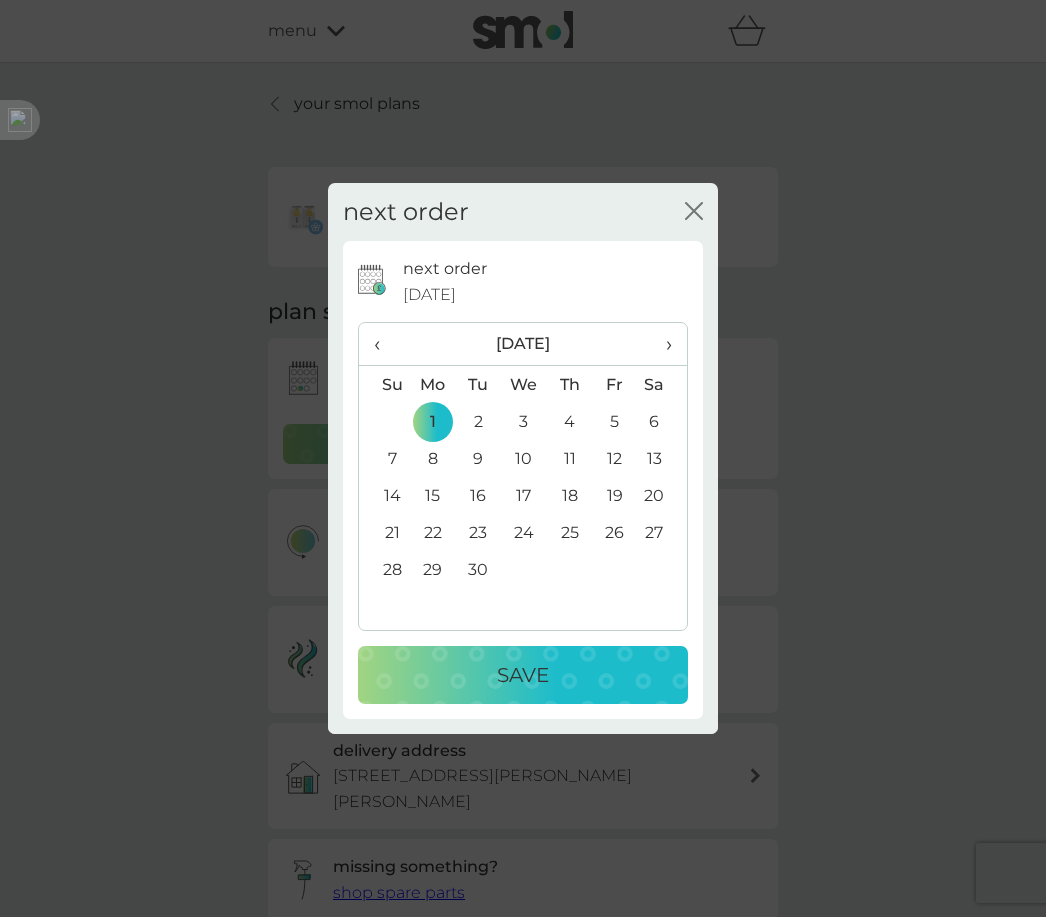 click on "Save" at bounding box center (523, 675) 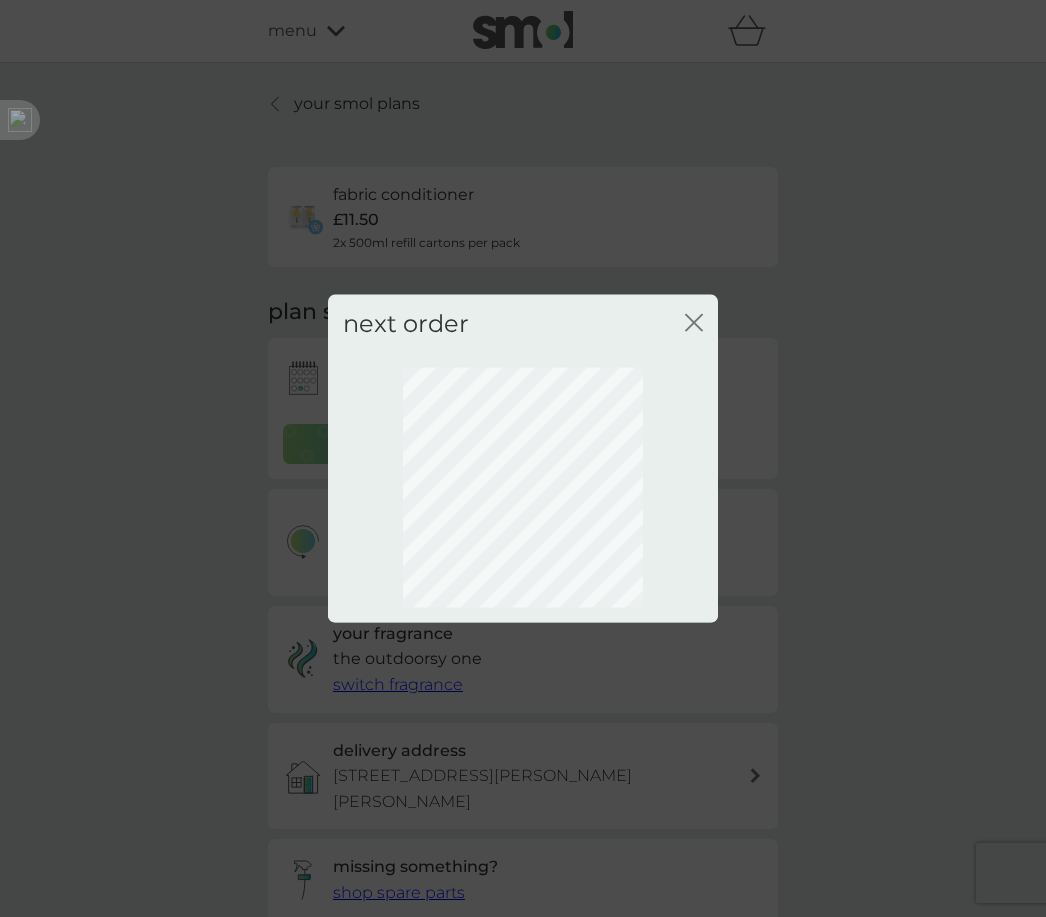click on "close" 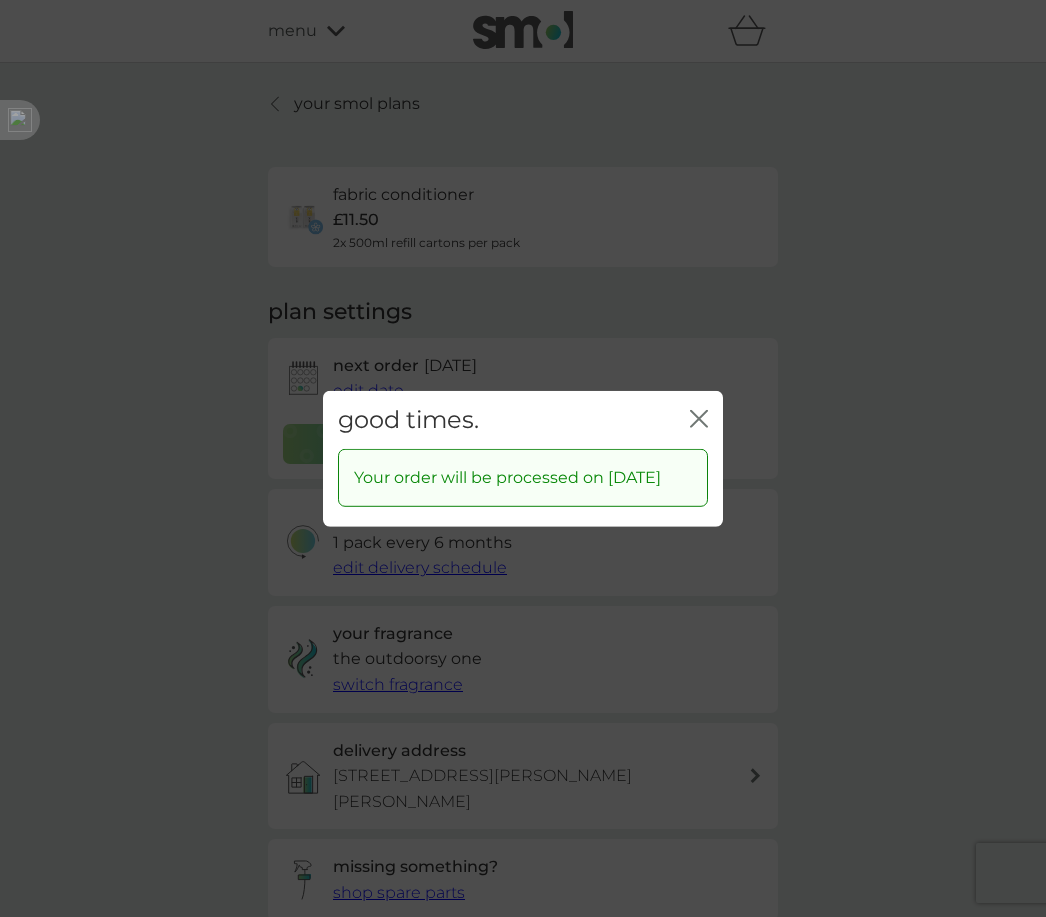 click on "close" 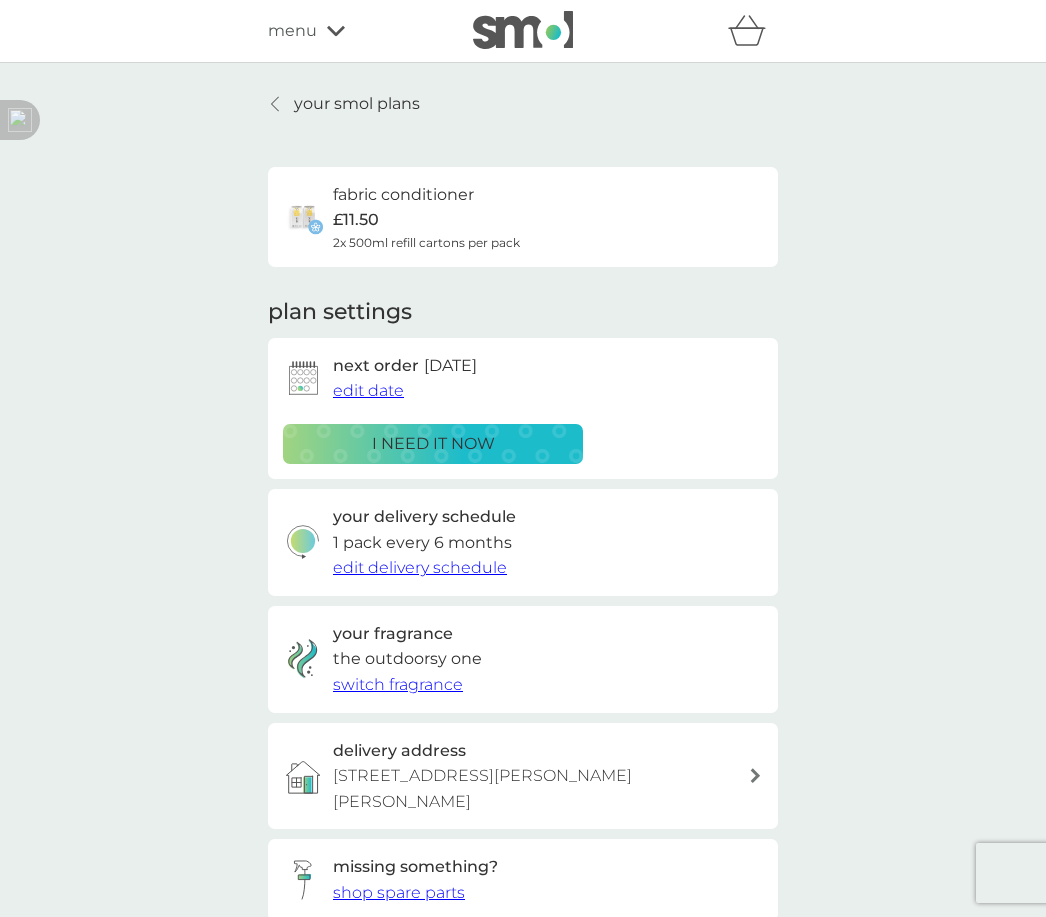 click on "your smol plans" at bounding box center (344, 104) 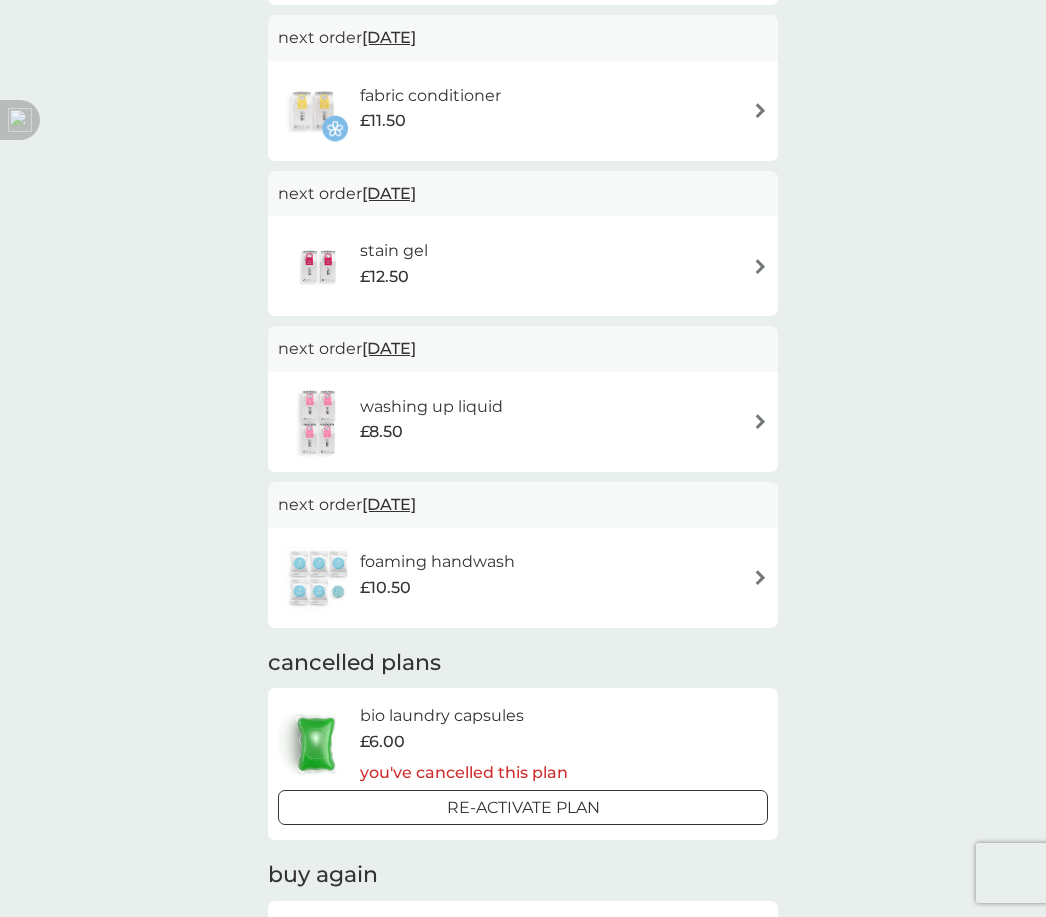 scroll, scrollTop: 1199, scrollLeft: 0, axis: vertical 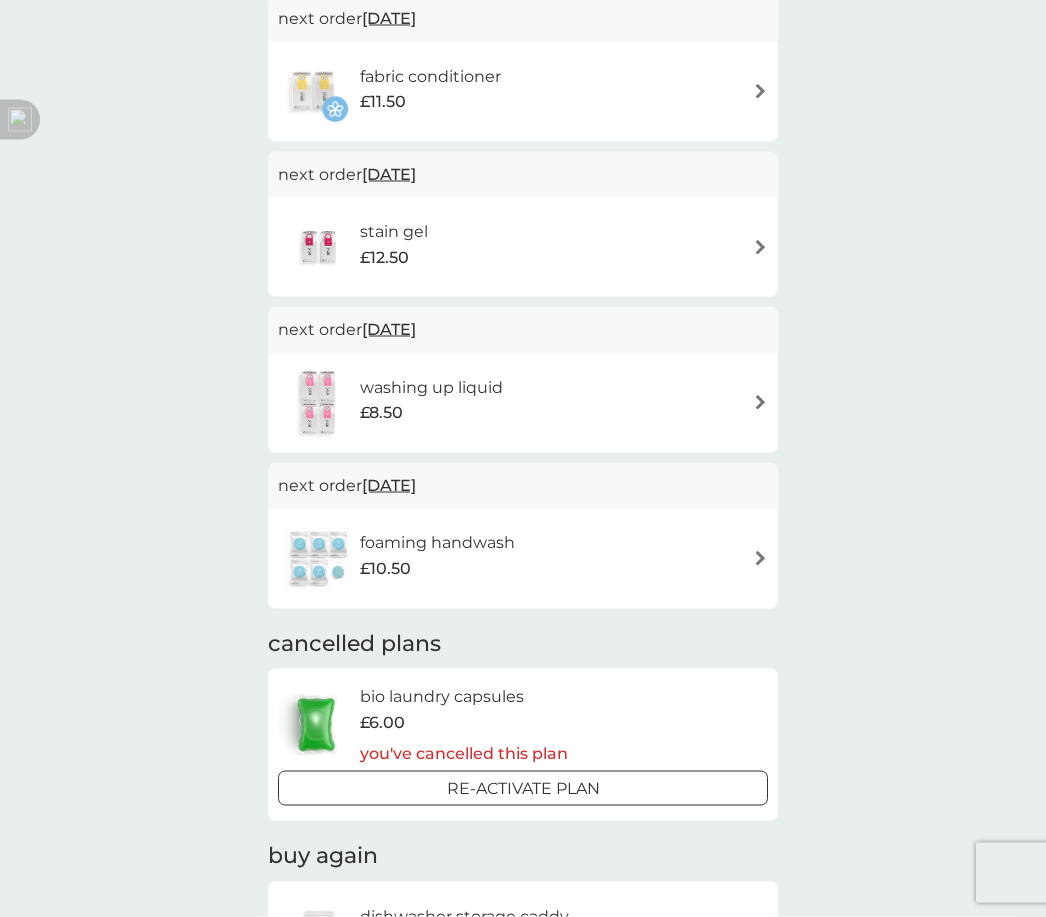 click at bounding box center (760, 558) 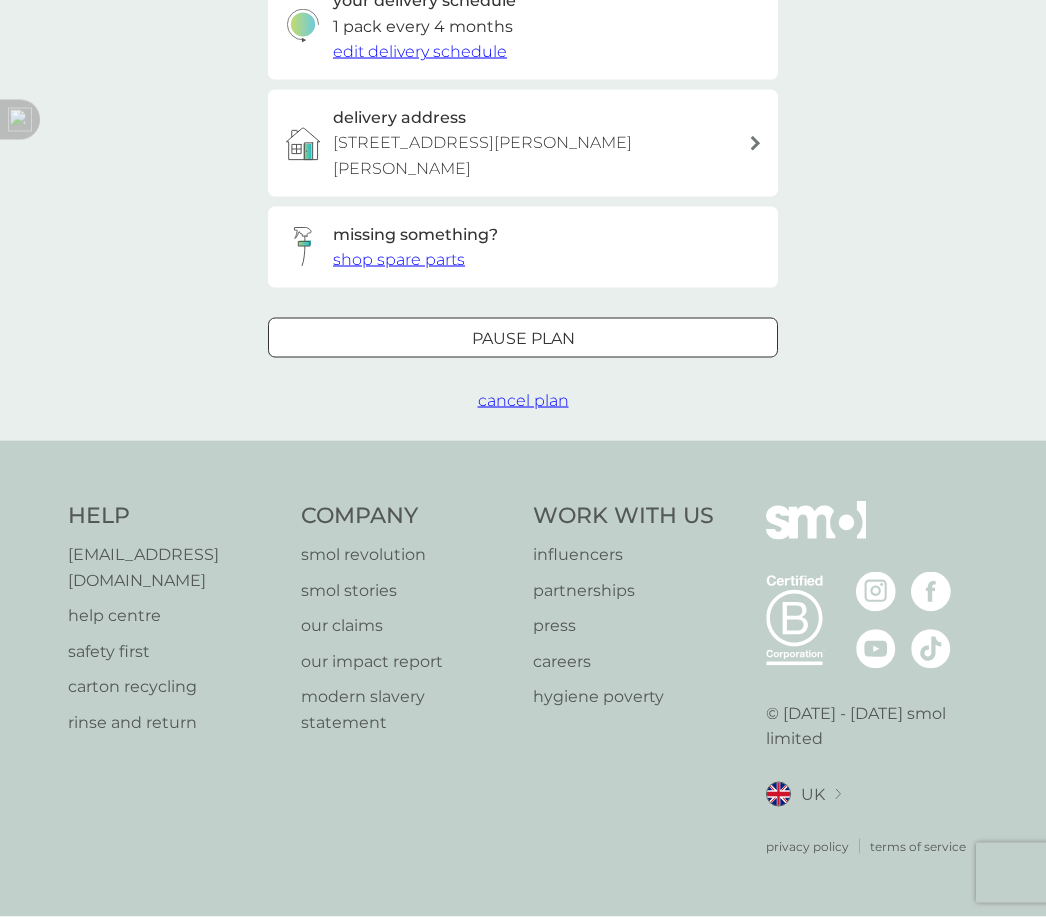 scroll, scrollTop: 0, scrollLeft: 0, axis: both 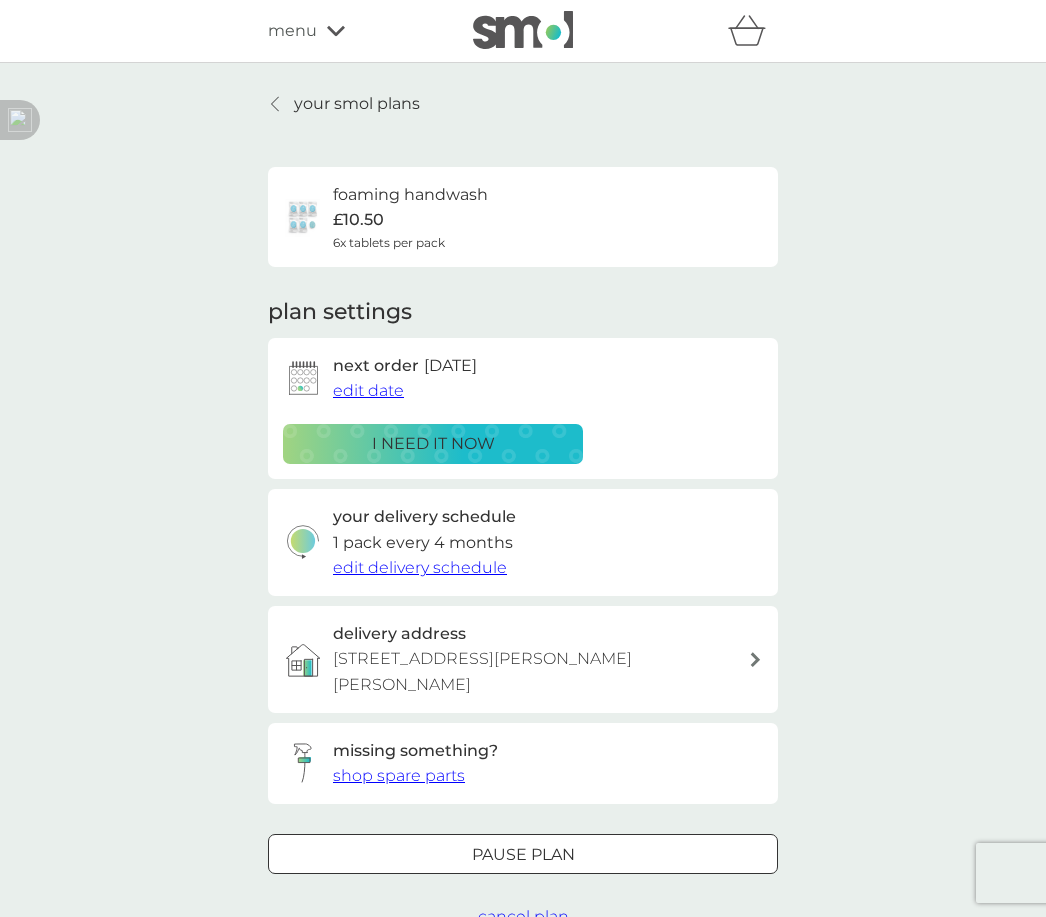 click on "edit date" at bounding box center [368, 390] 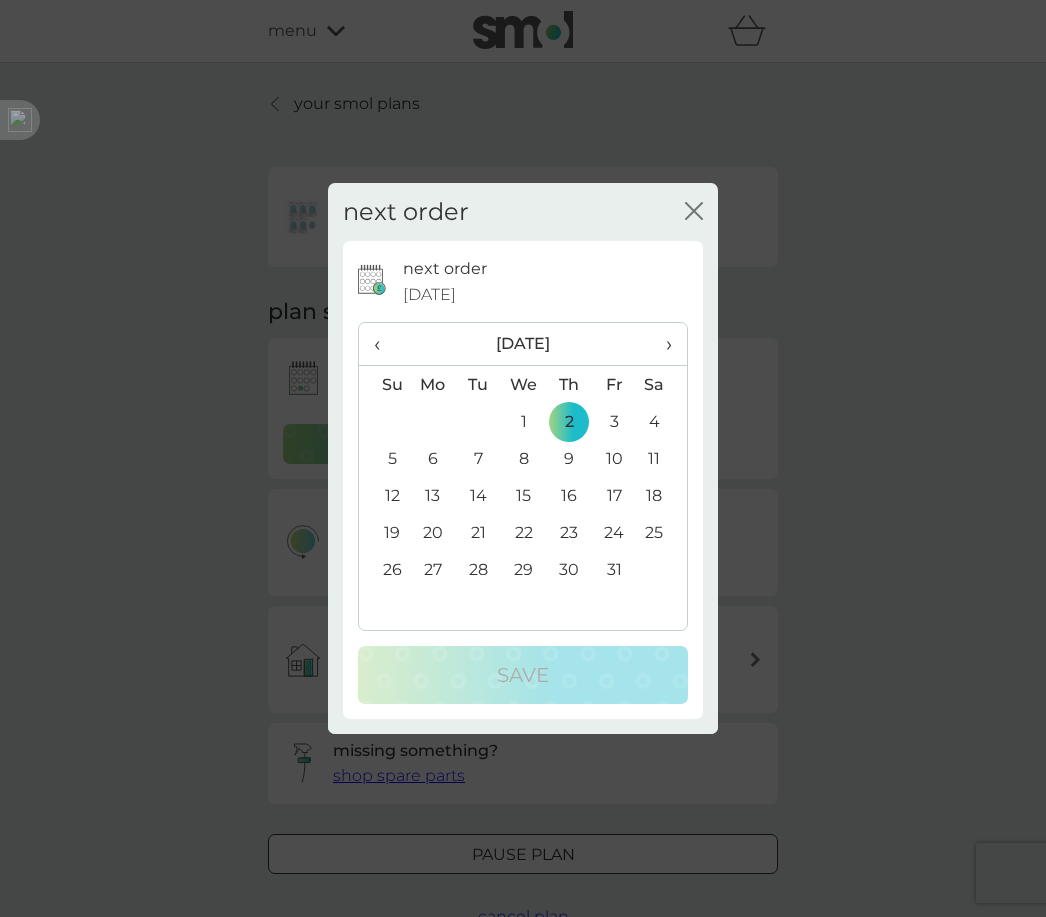 click on "‹" at bounding box center [384, 344] 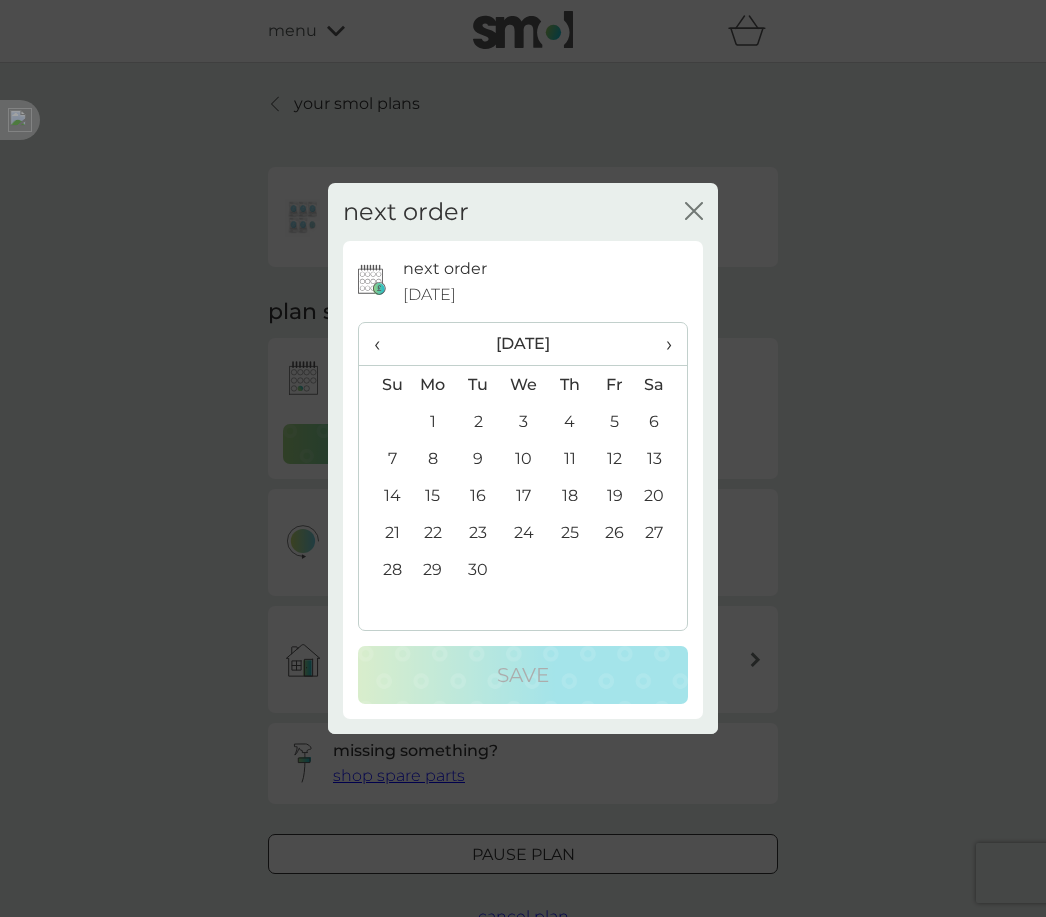 click on "‹" at bounding box center [384, 344] 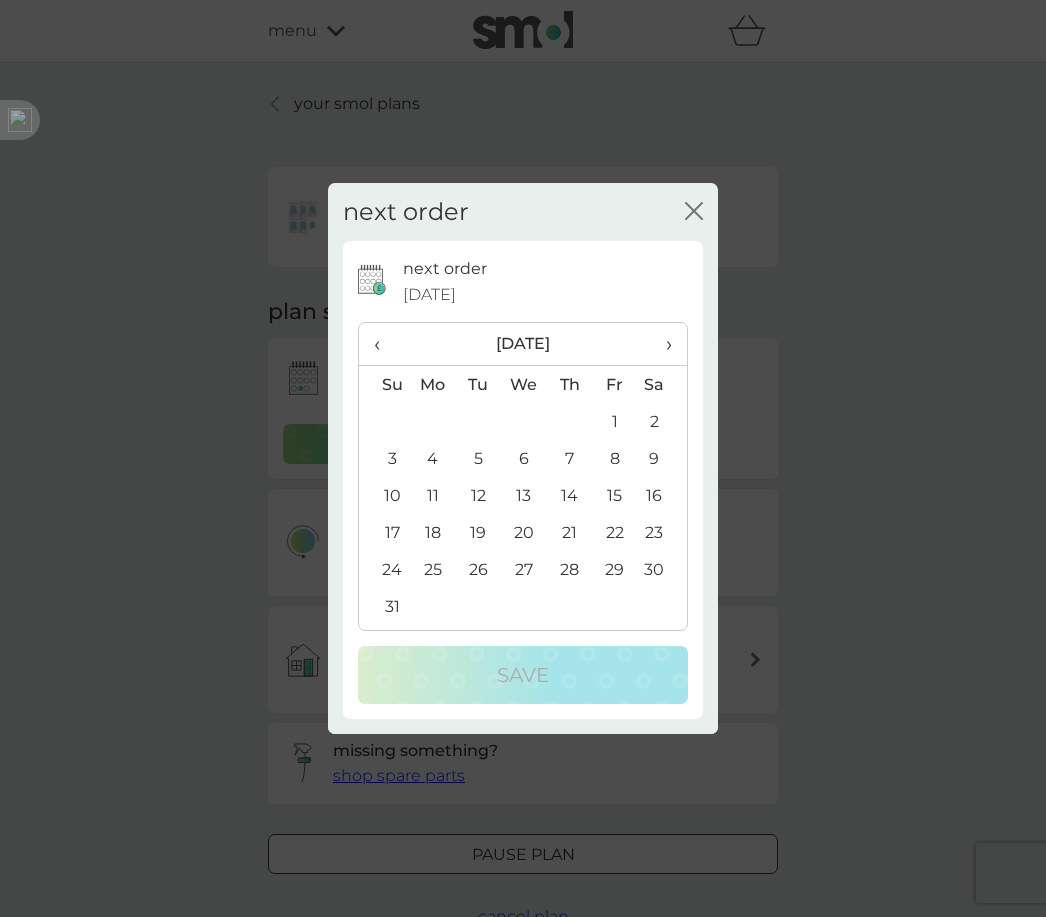 click on "21" at bounding box center (569, 532) 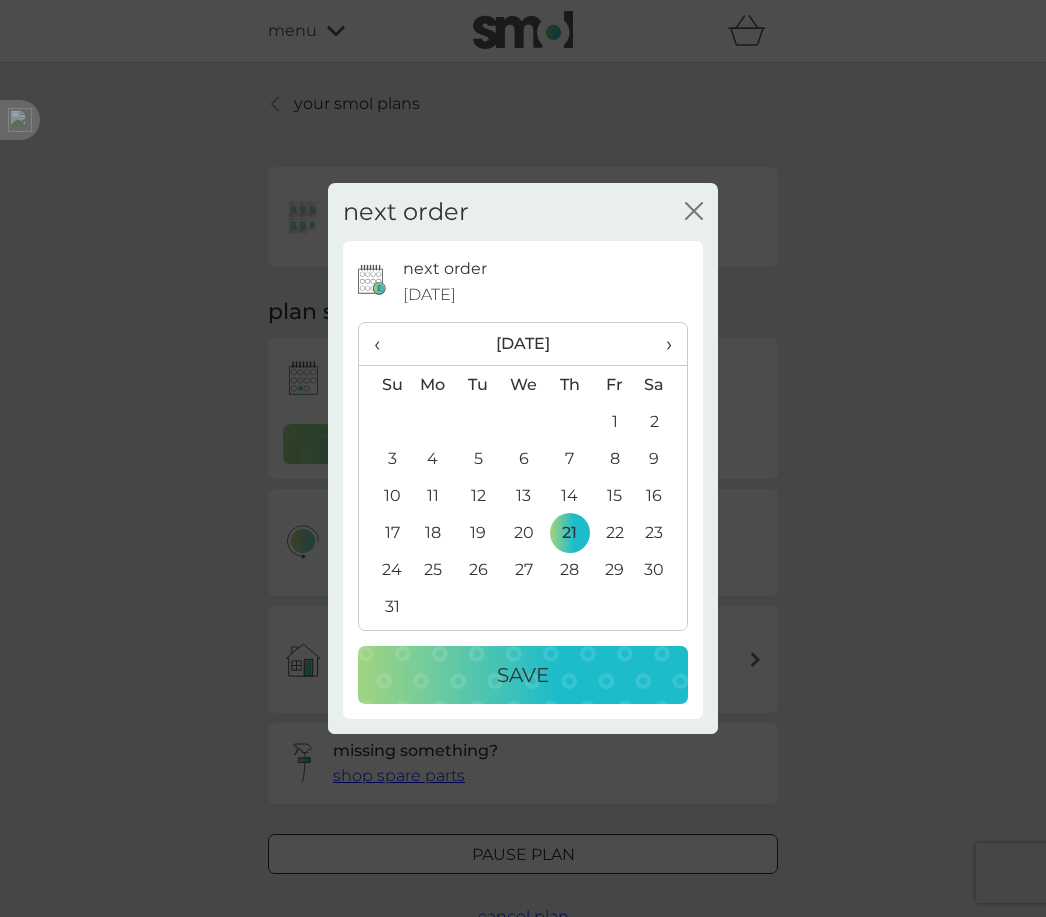 click on "Save" at bounding box center (523, 675) 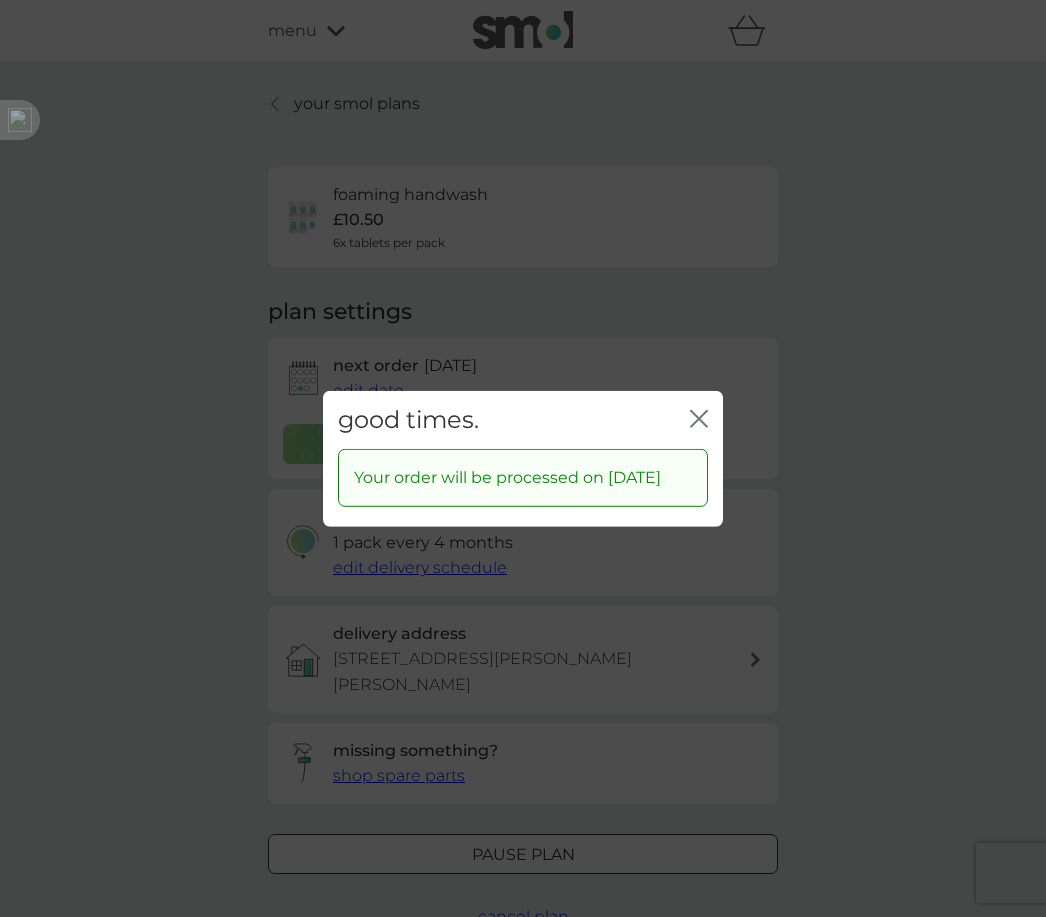 click on "close" 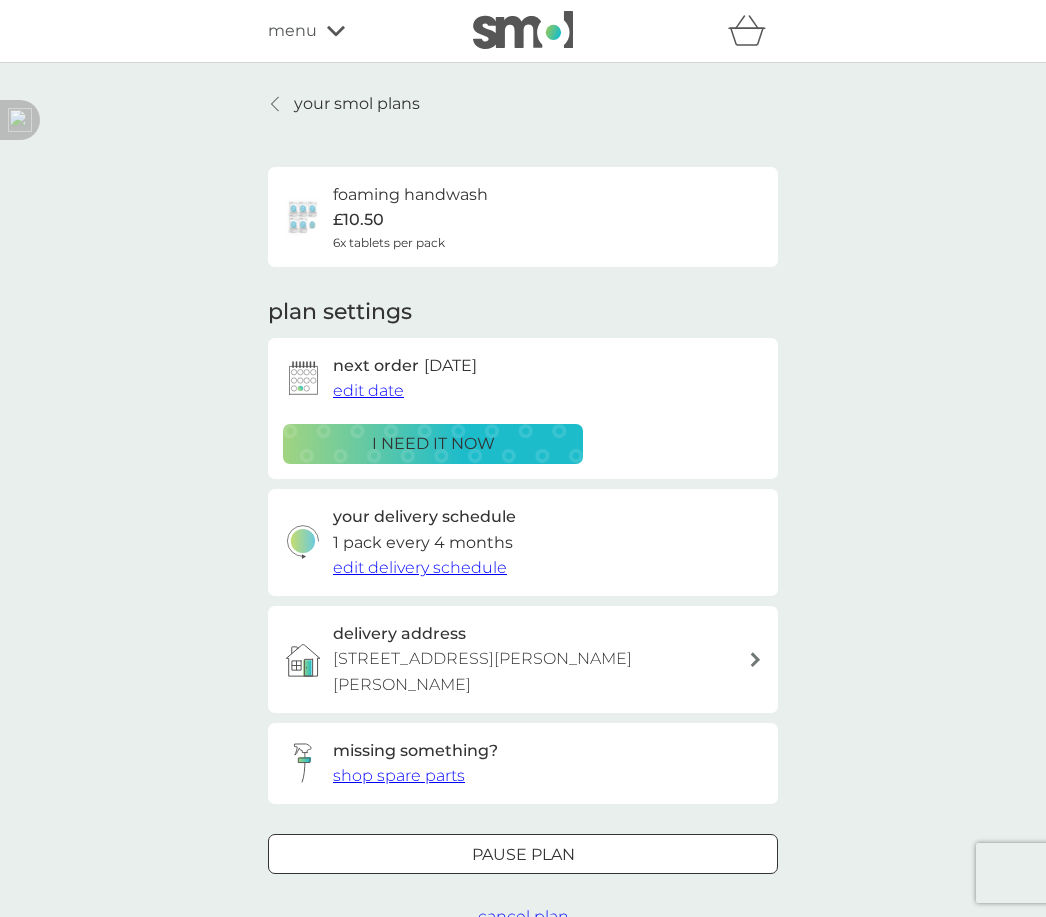 click on "your smol plans" at bounding box center [357, 104] 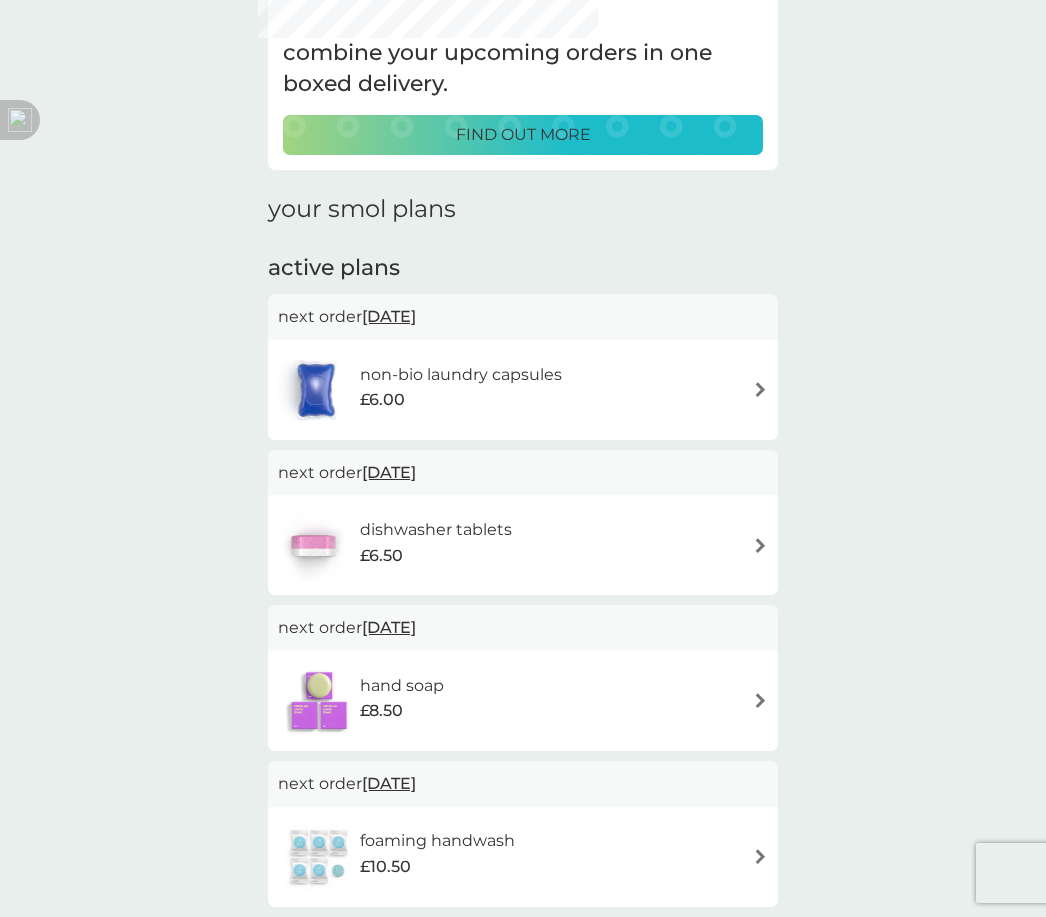 scroll, scrollTop: 0, scrollLeft: 0, axis: both 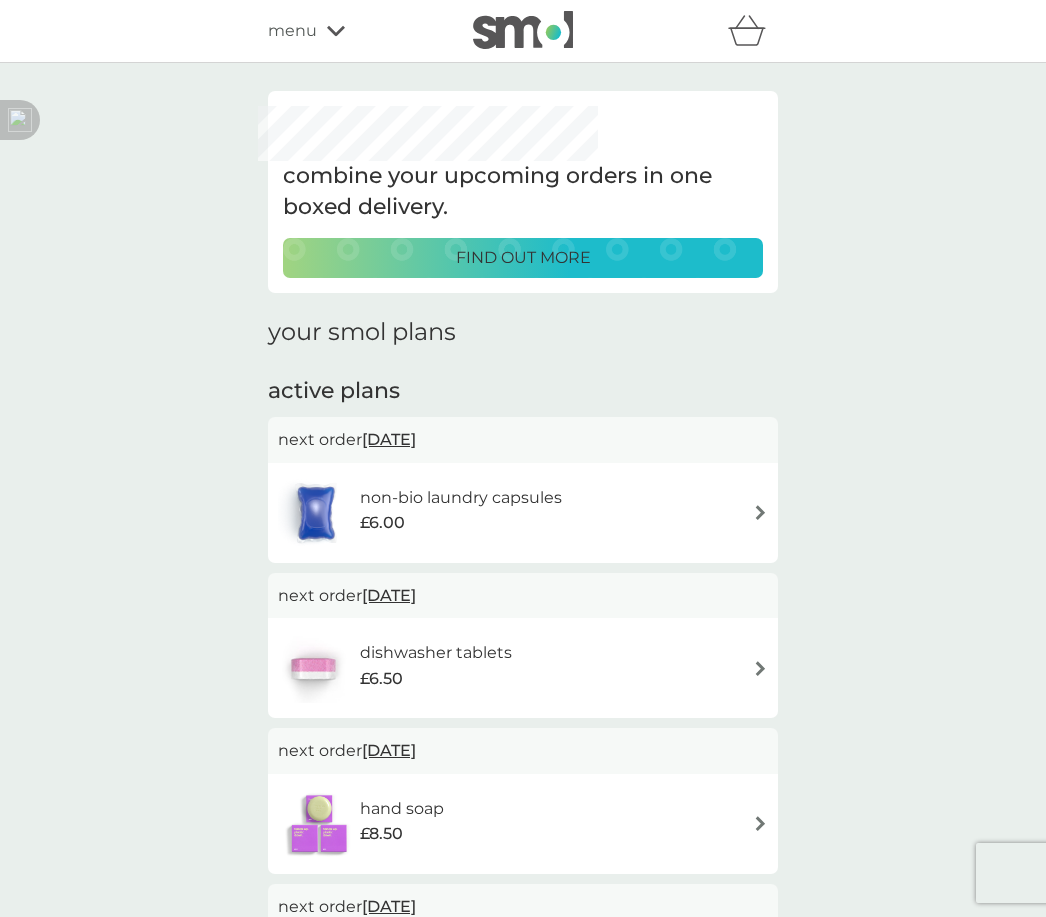 click on "menu" at bounding box center [353, 31] 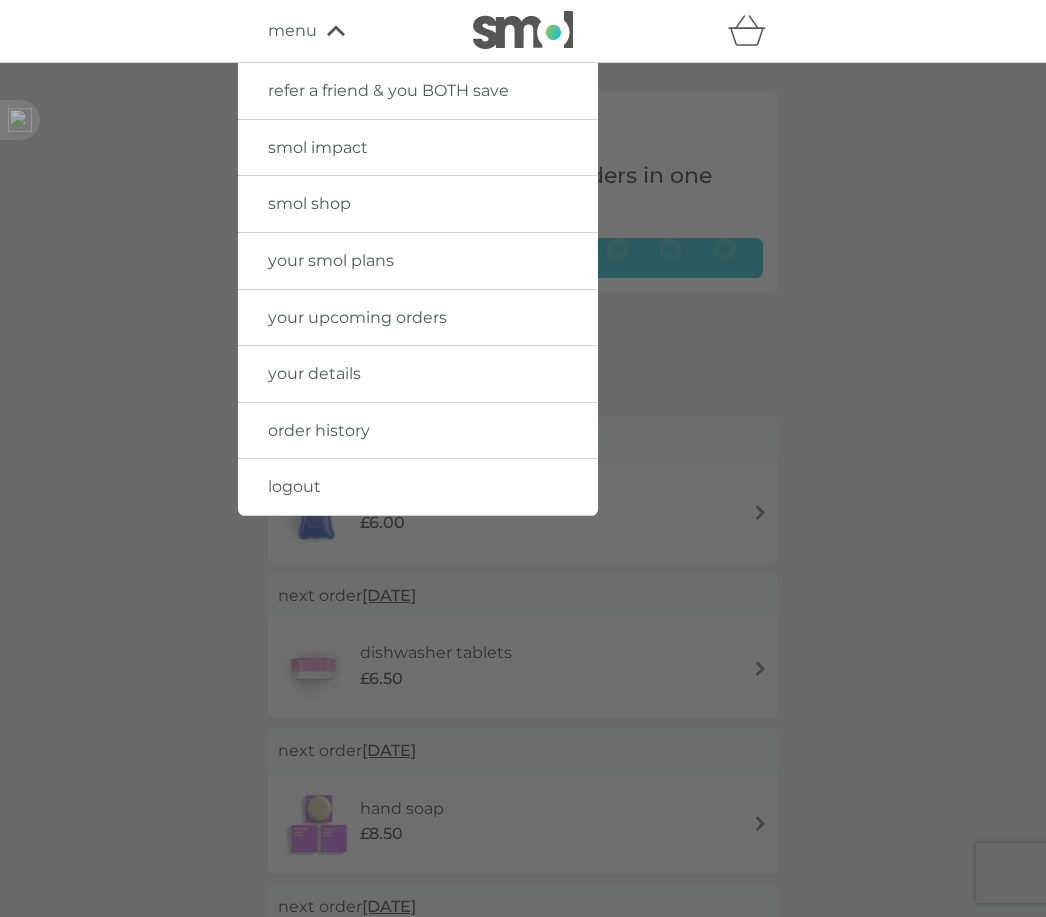 click on "logout" at bounding box center (294, 486) 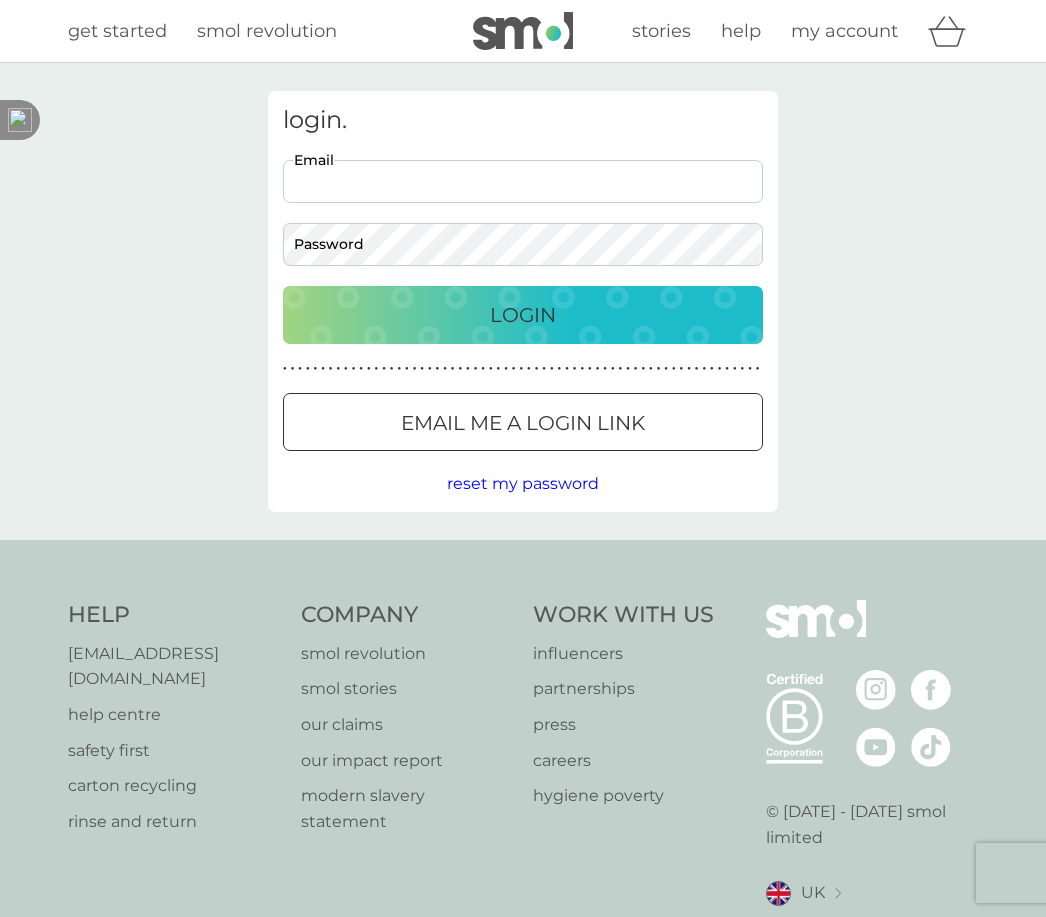 scroll, scrollTop: 0, scrollLeft: 0, axis: both 